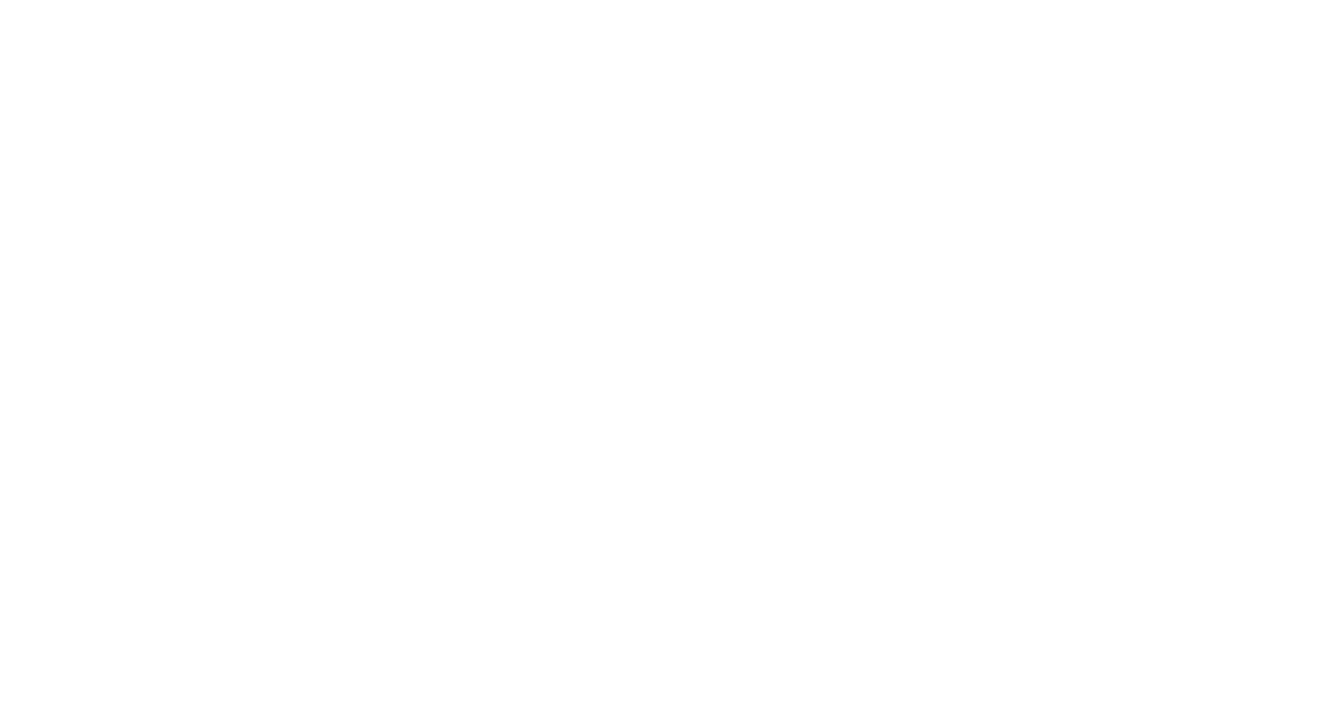scroll, scrollTop: 0, scrollLeft: 0, axis: both 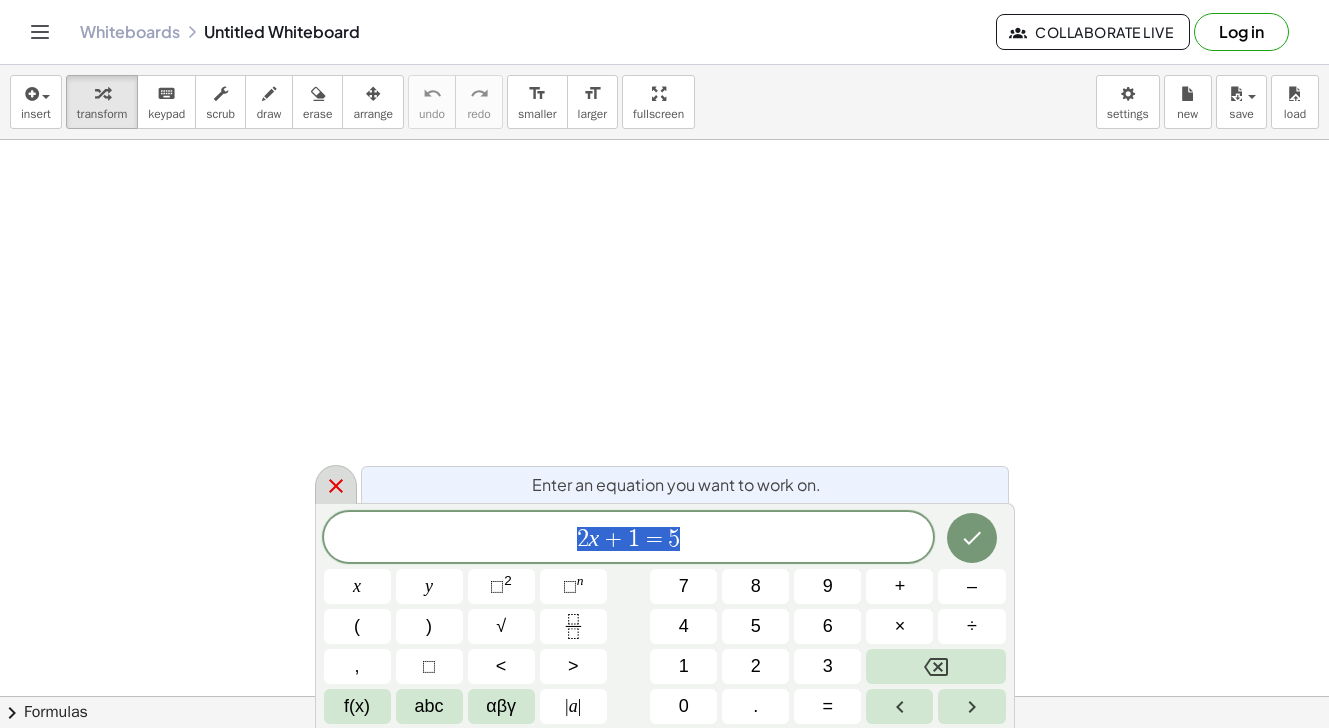 click 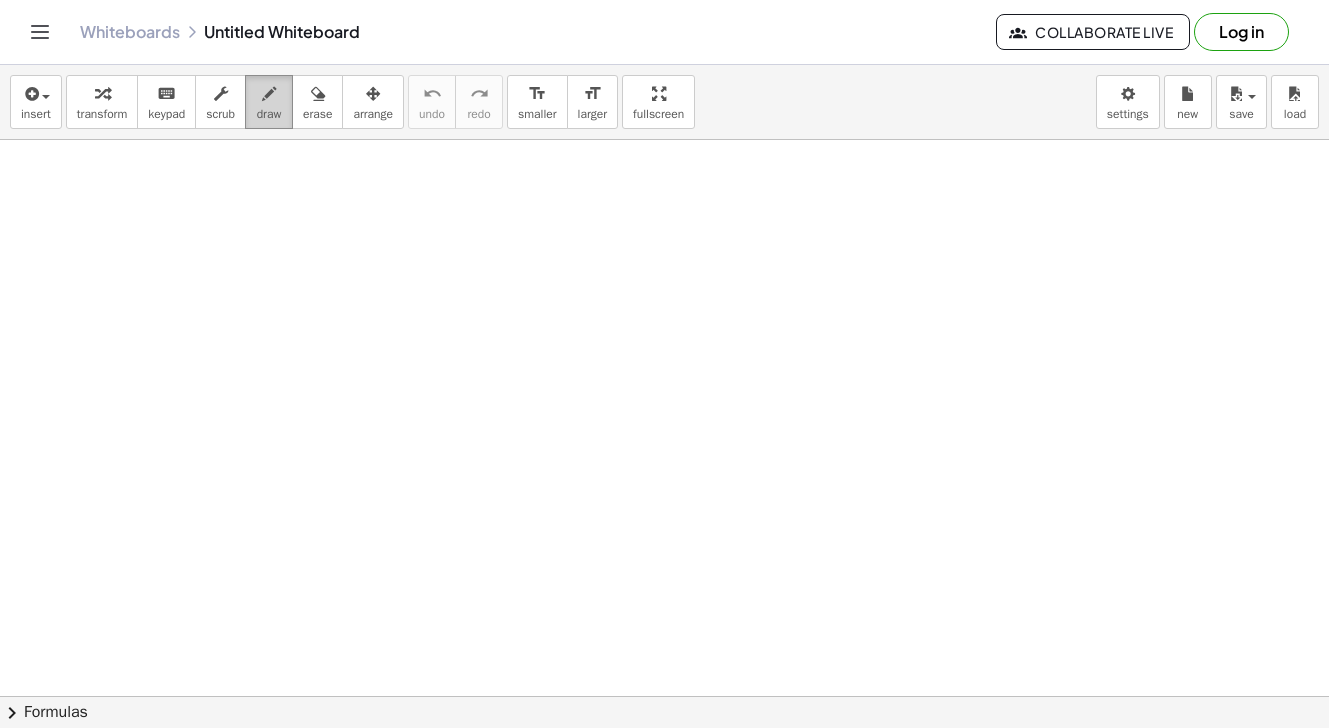 click on "draw" at bounding box center [269, 114] 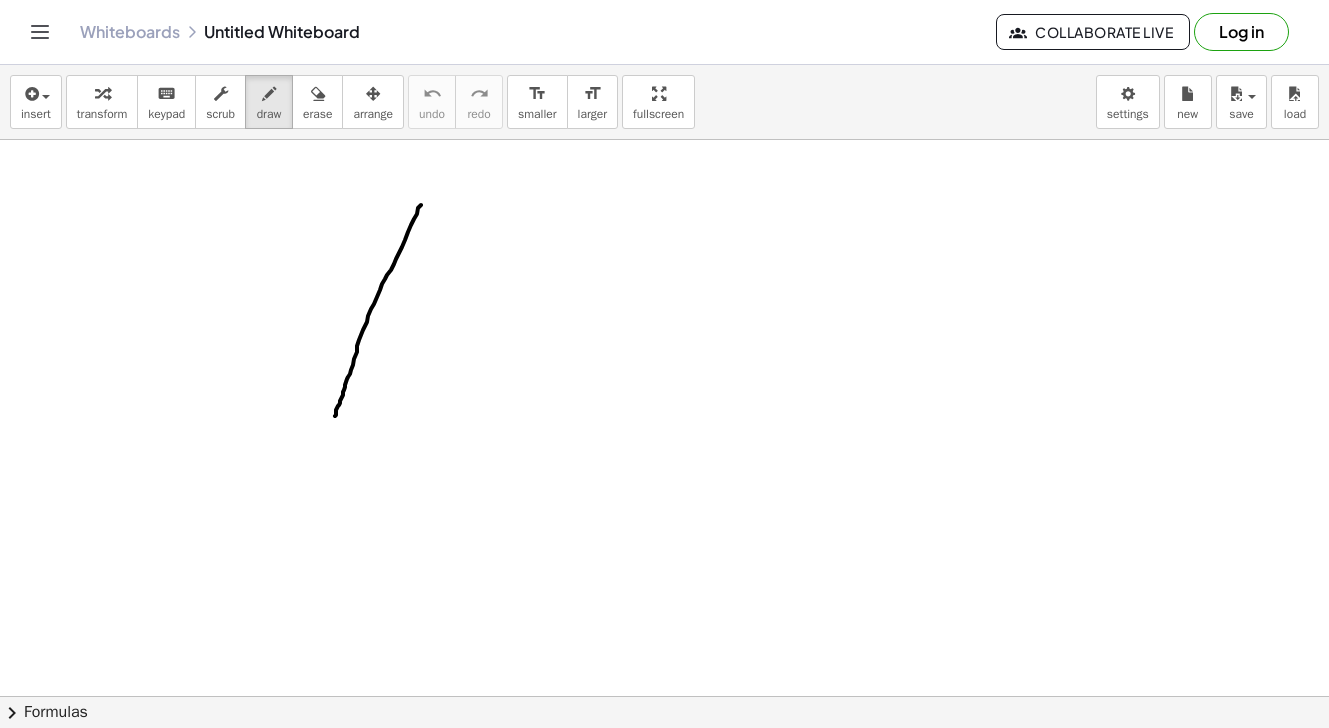 drag, startPoint x: 421, startPoint y: 205, endPoint x: 335, endPoint y: 416, distance: 227.85303 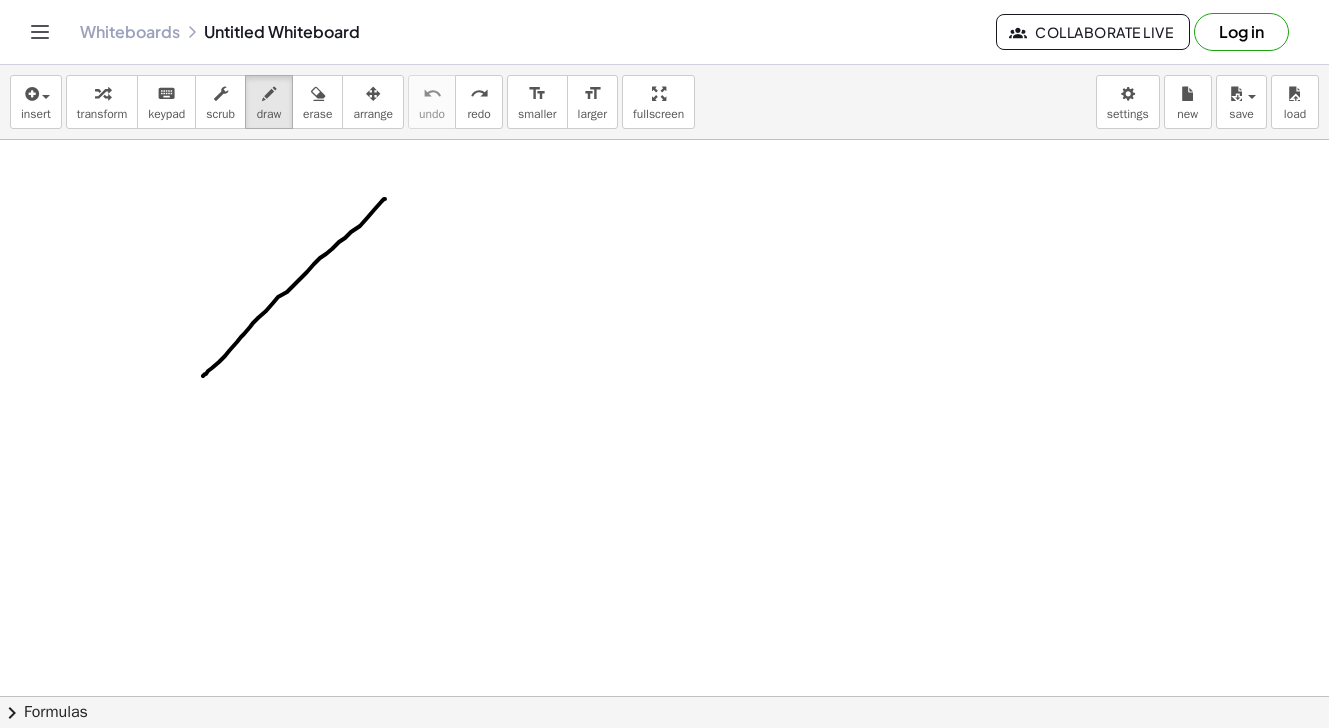 drag, startPoint x: 385, startPoint y: 199, endPoint x: 203, endPoint y: 377, distance: 254.57416 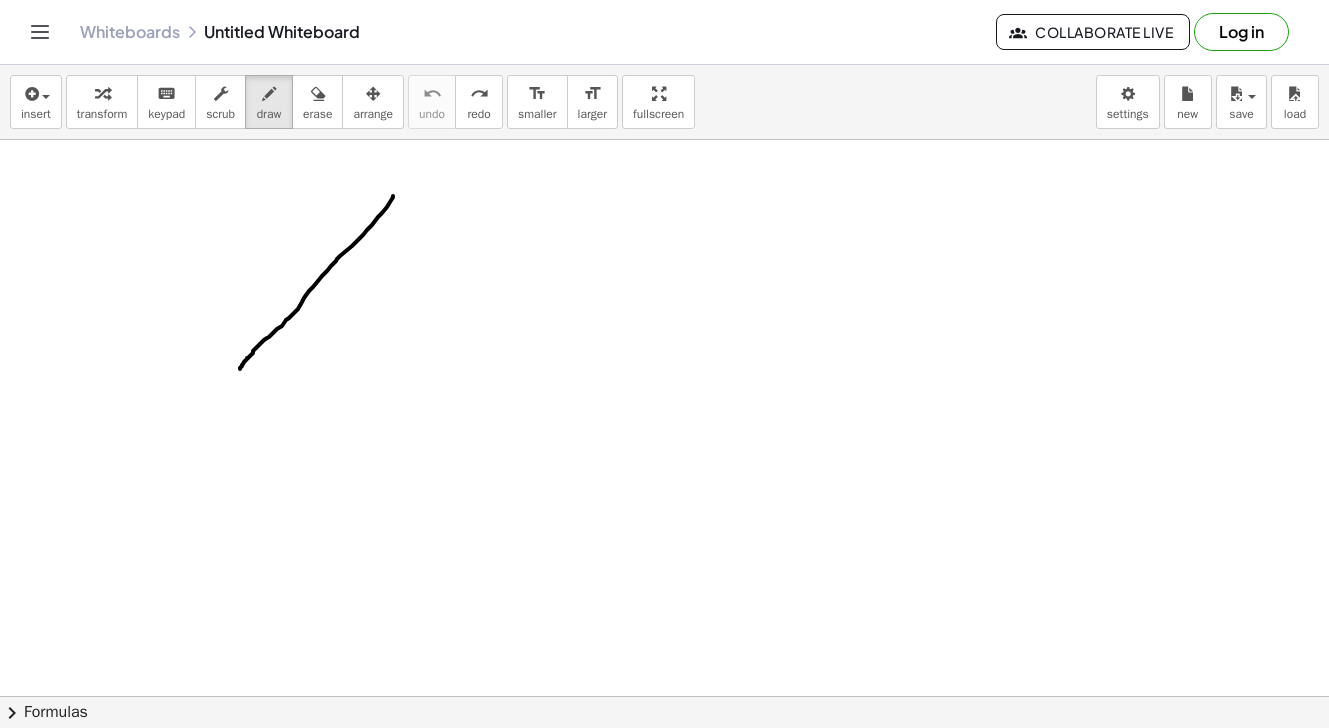 drag, startPoint x: 393, startPoint y: 196, endPoint x: 240, endPoint y: 369, distance: 230.95021 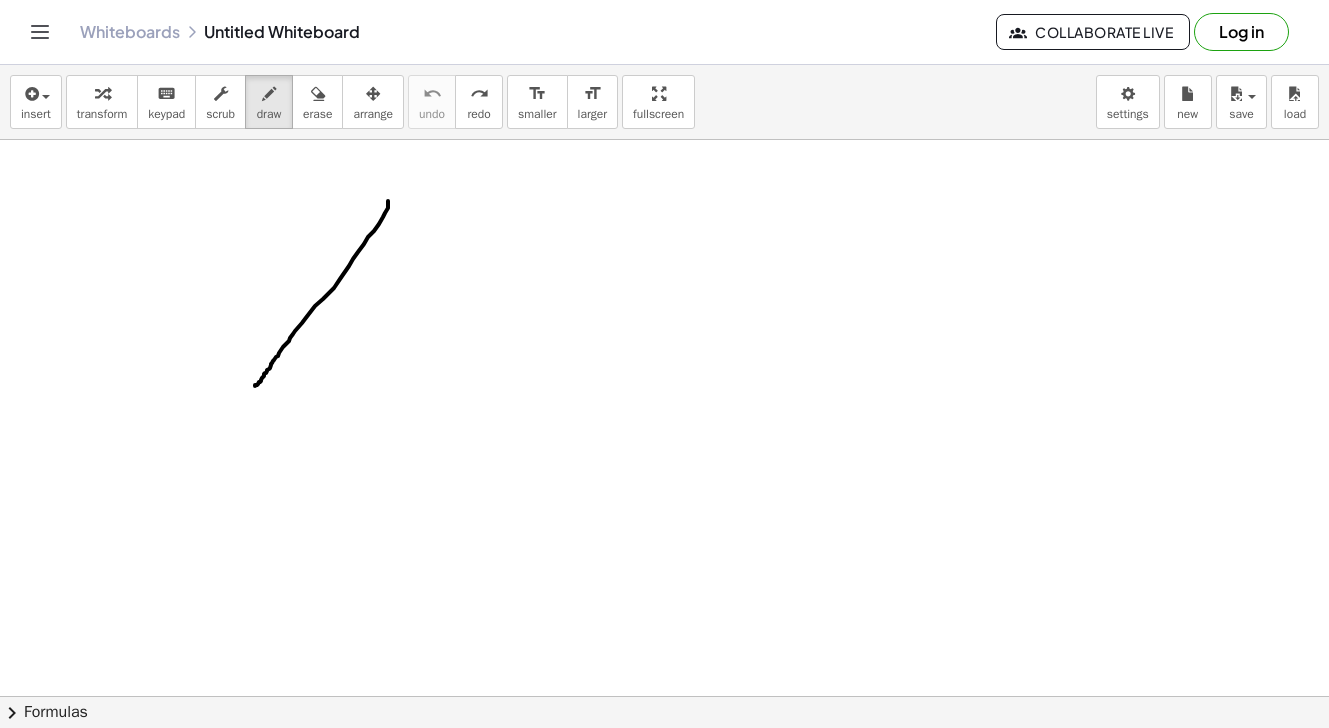 drag, startPoint x: 388, startPoint y: 201, endPoint x: 255, endPoint y: 386, distance: 227.84644 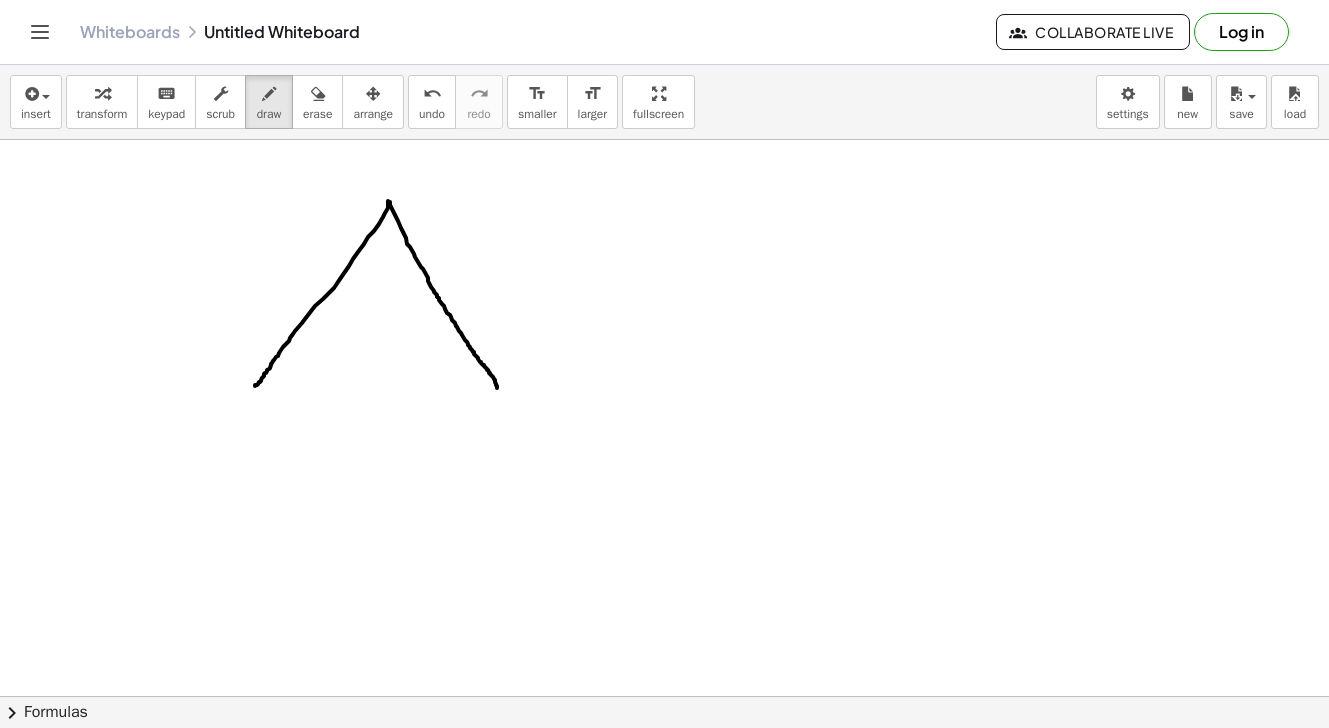 drag, startPoint x: 390, startPoint y: 202, endPoint x: 497, endPoint y: 388, distance: 214.581 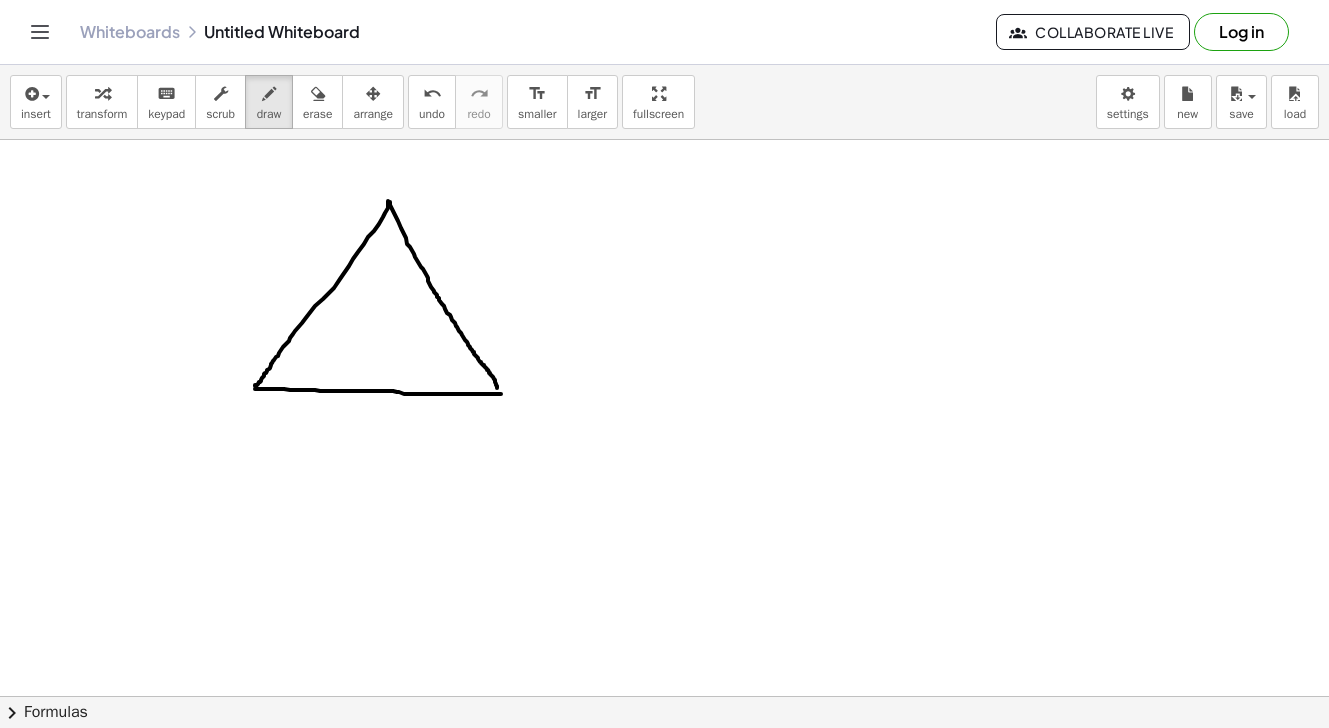 drag, startPoint x: 255, startPoint y: 389, endPoint x: 501, endPoint y: 394, distance: 246.05081 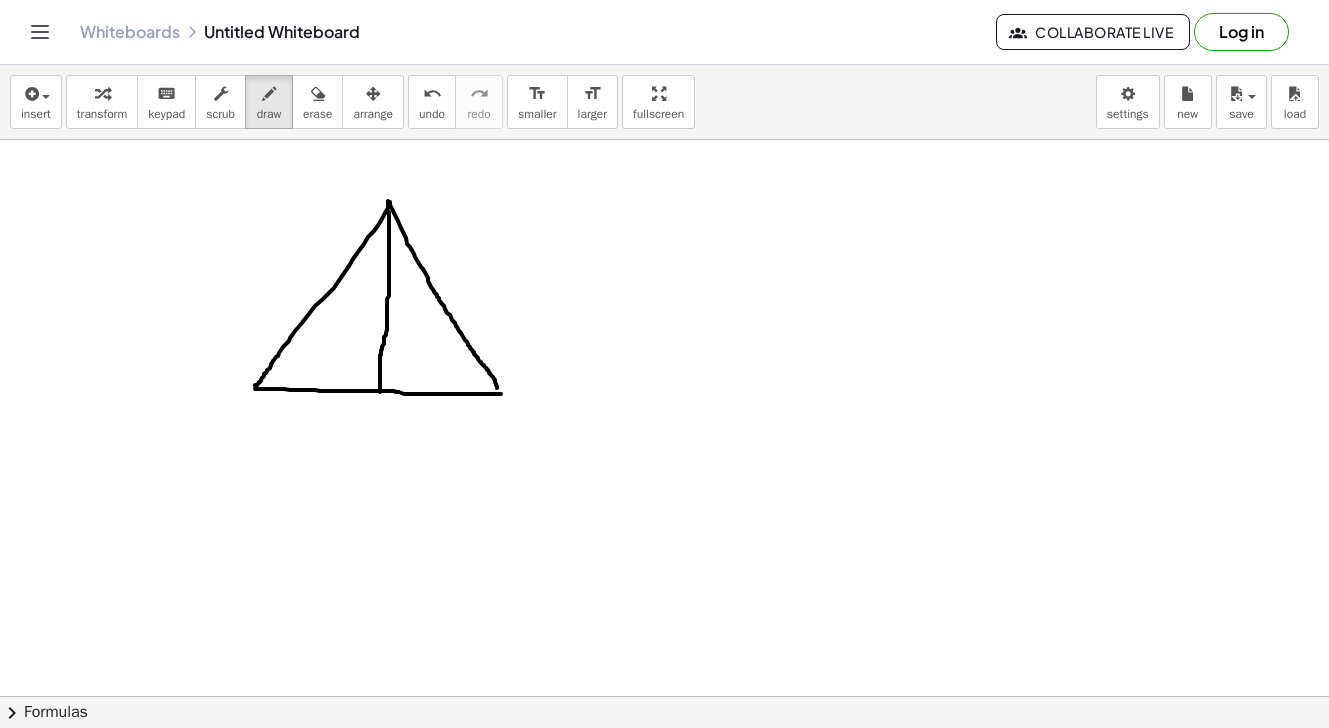 drag, startPoint x: 389, startPoint y: 212, endPoint x: 380, endPoint y: 392, distance: 180.22485 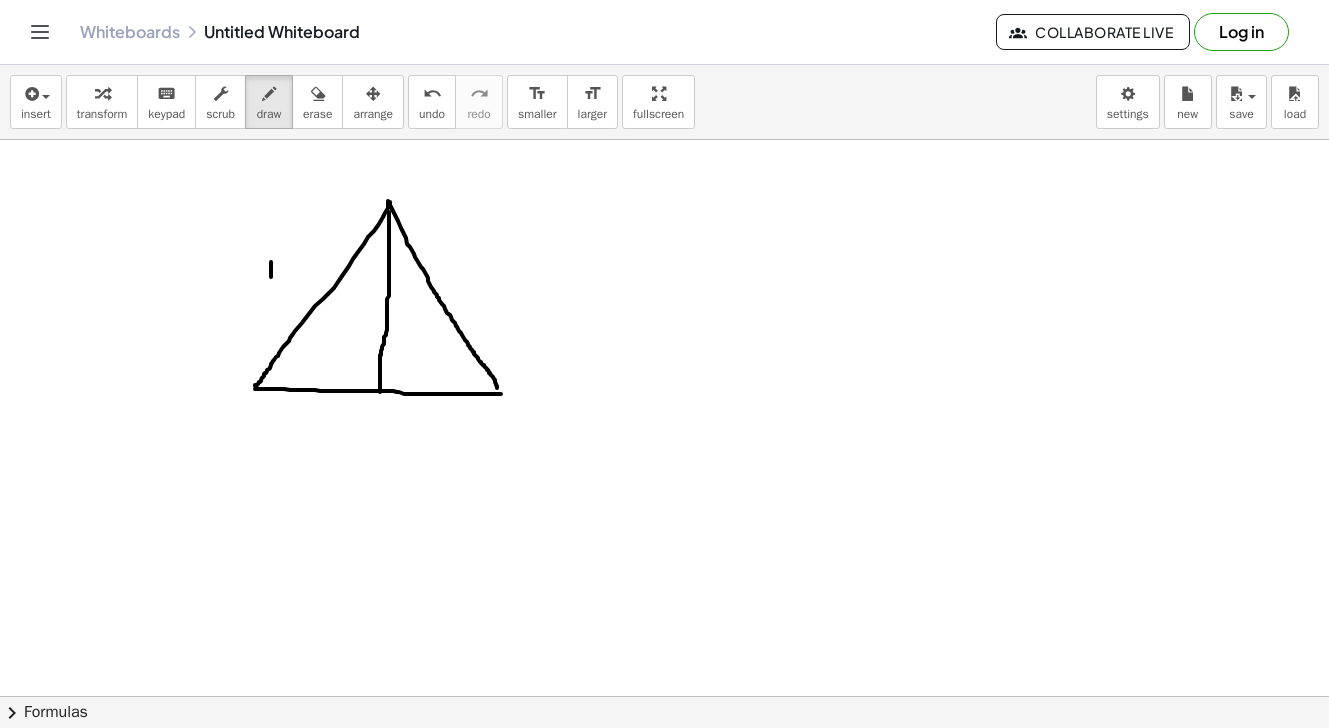 drag, startPoint x: 271, startPoint y: 262, endPoint x: 271, endPoint y: 280, distance: 18 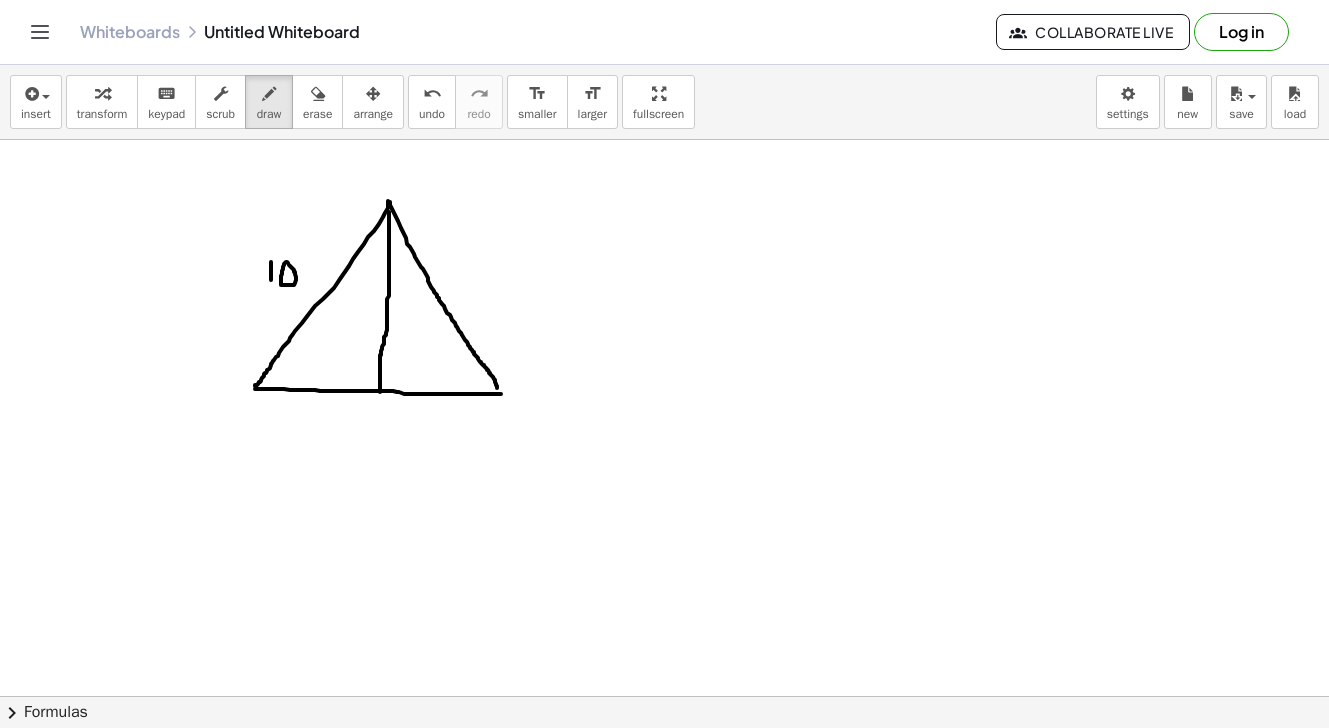 click at bounding box center [664, 761] 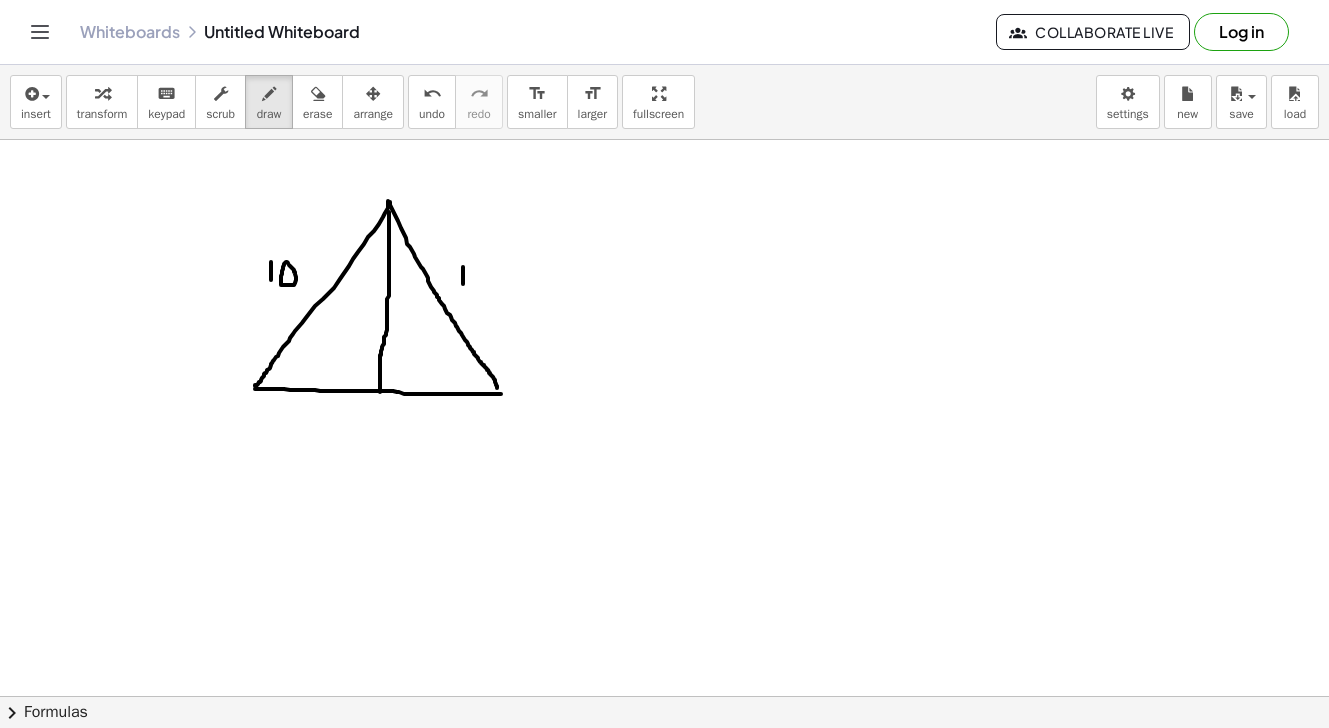 drag, startPoint x: 463, startPoint y: 267, endPoint x: 463, endPoint y: 284, distance: 17 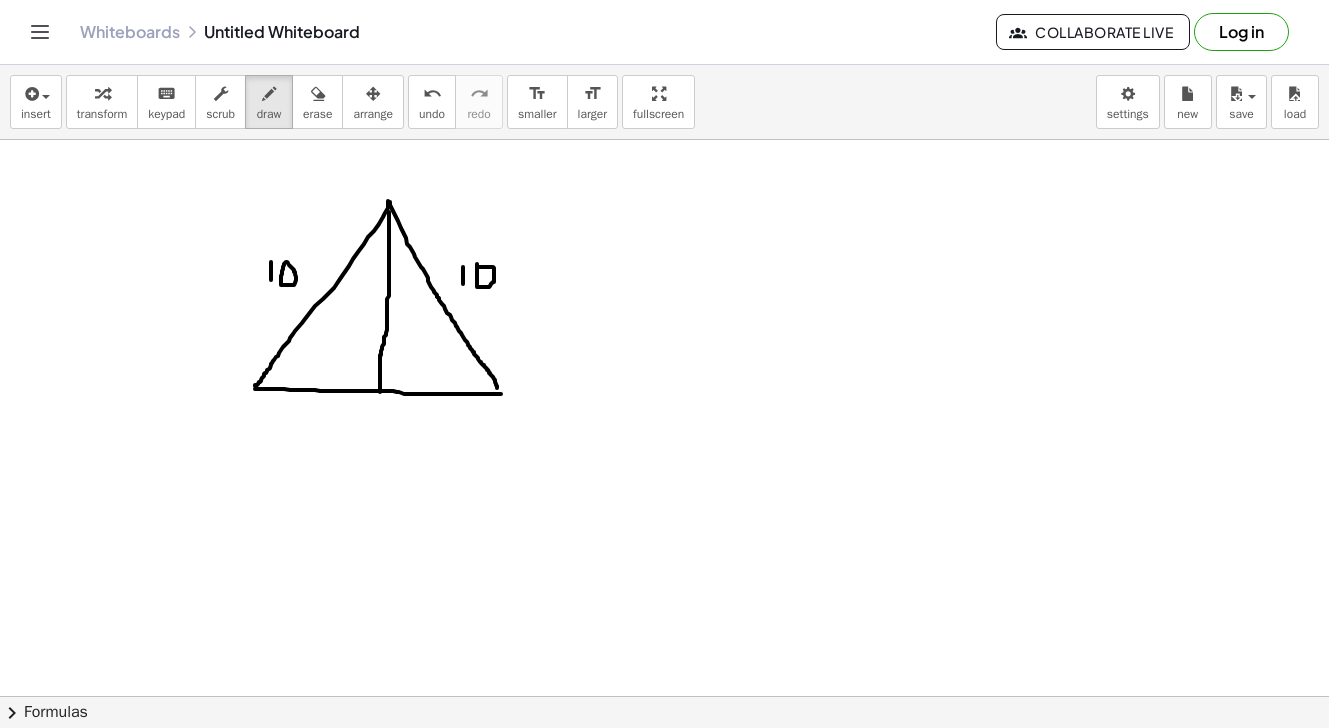 click at bounding box center (664, 761) 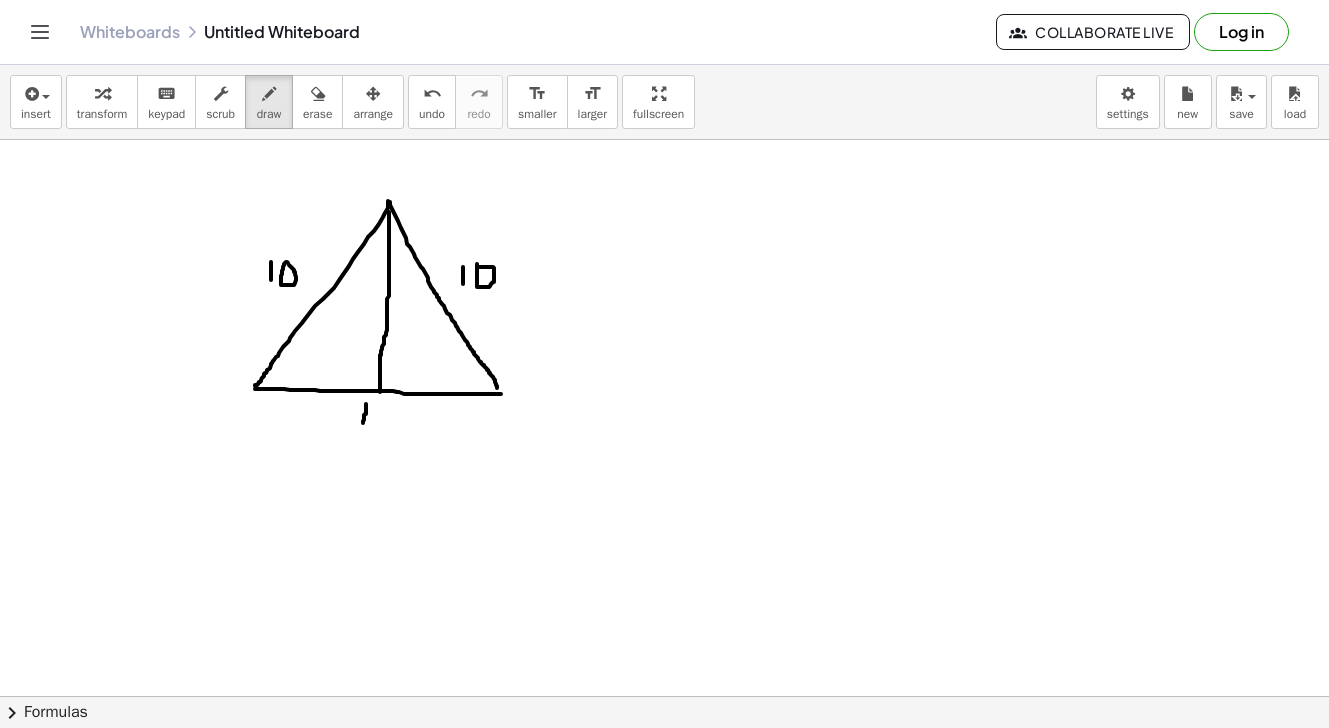drag, startPoint x: 366, startPoint y: 404, endPoint x: 363, endPoint y: 423, distance: 19.235384 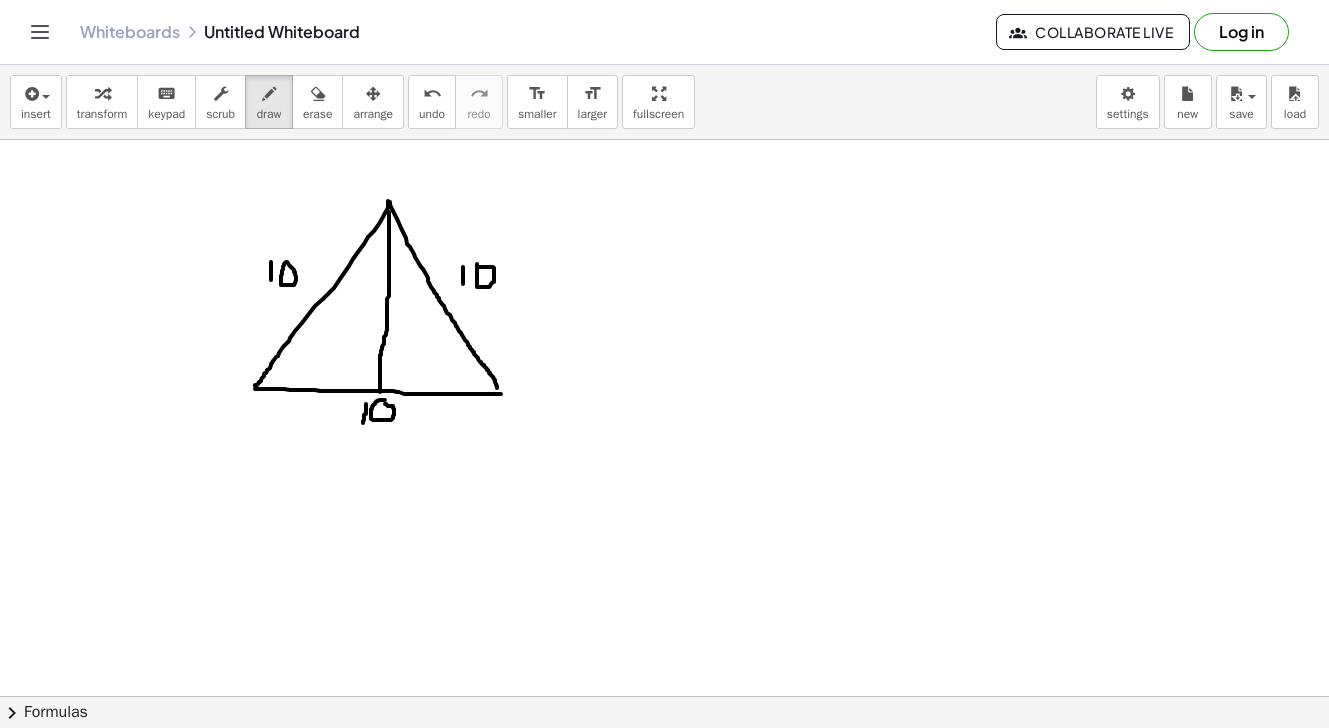 click at bounding box center (664, 761) 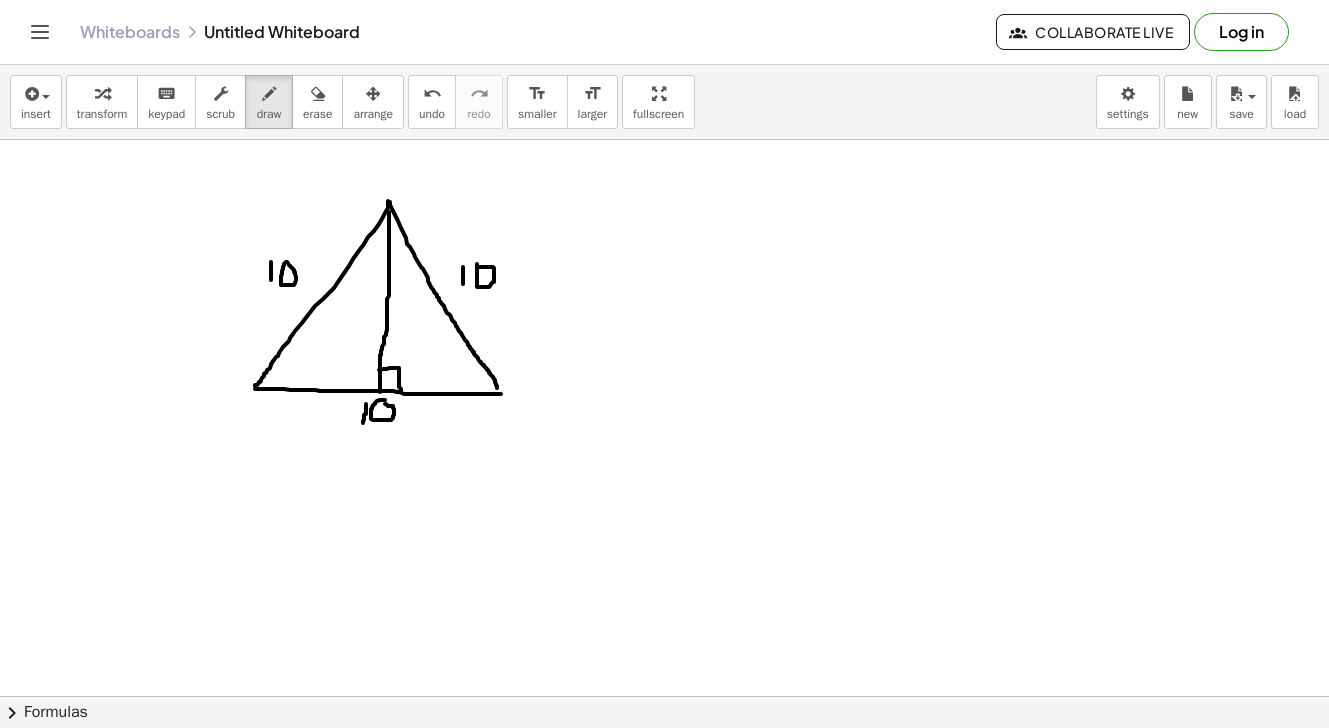 drag, startPoint x: 379, startPoint y: 370, endPoint x: 401, endPoint y: 392, distance: 31.112698 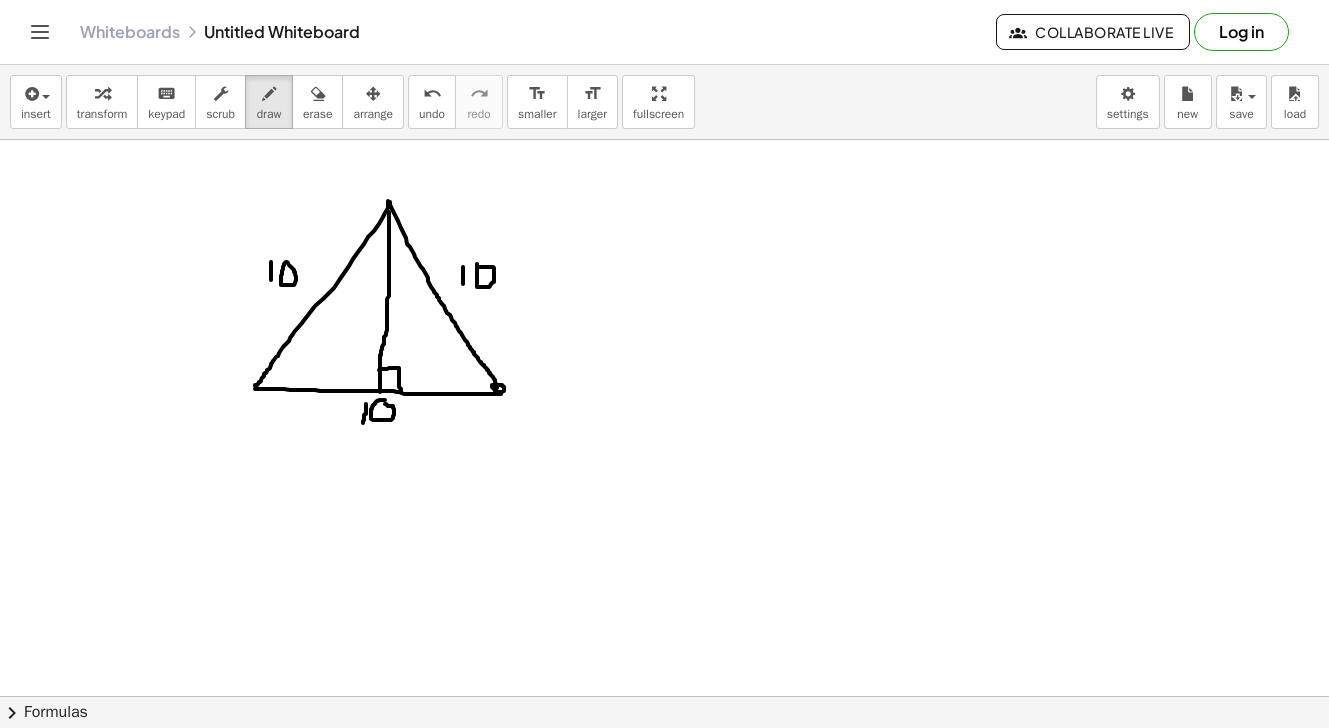 click at bounding box center (664, 761) 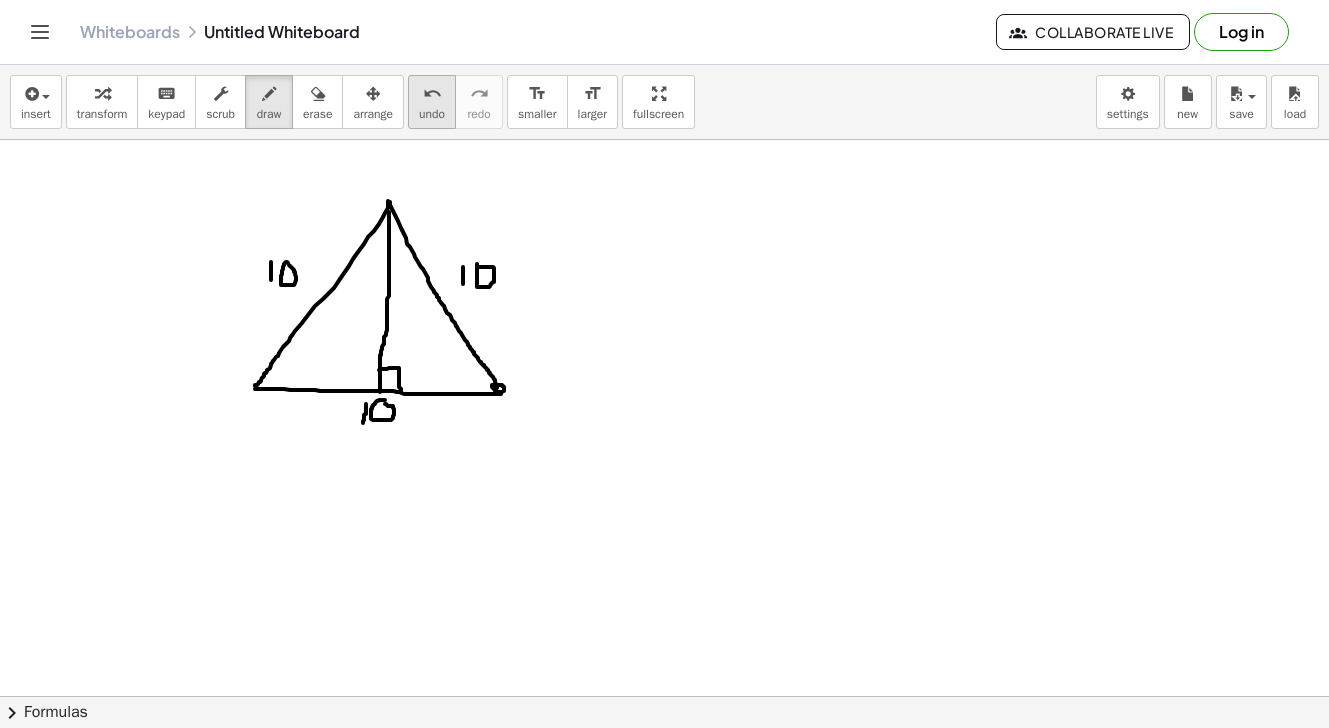 click on "undo" at bounding box center (432, 114) 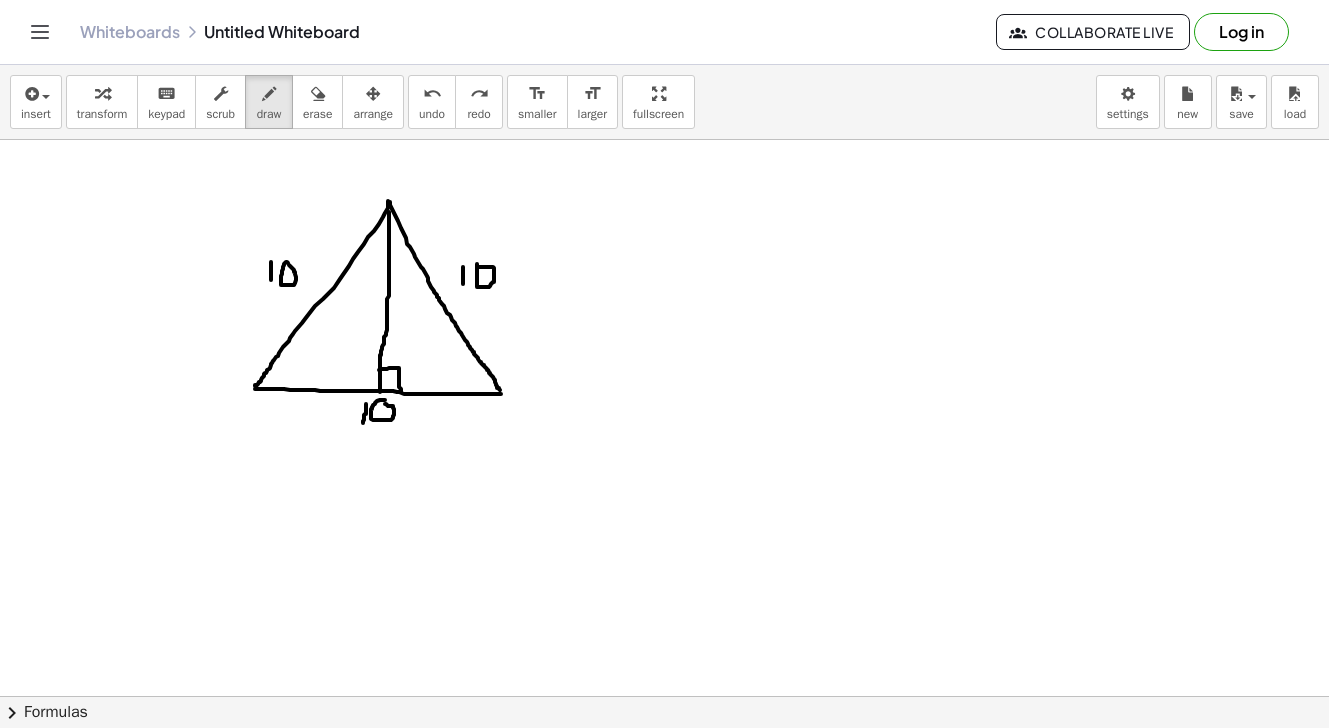 click at bounding box center [664, 761] 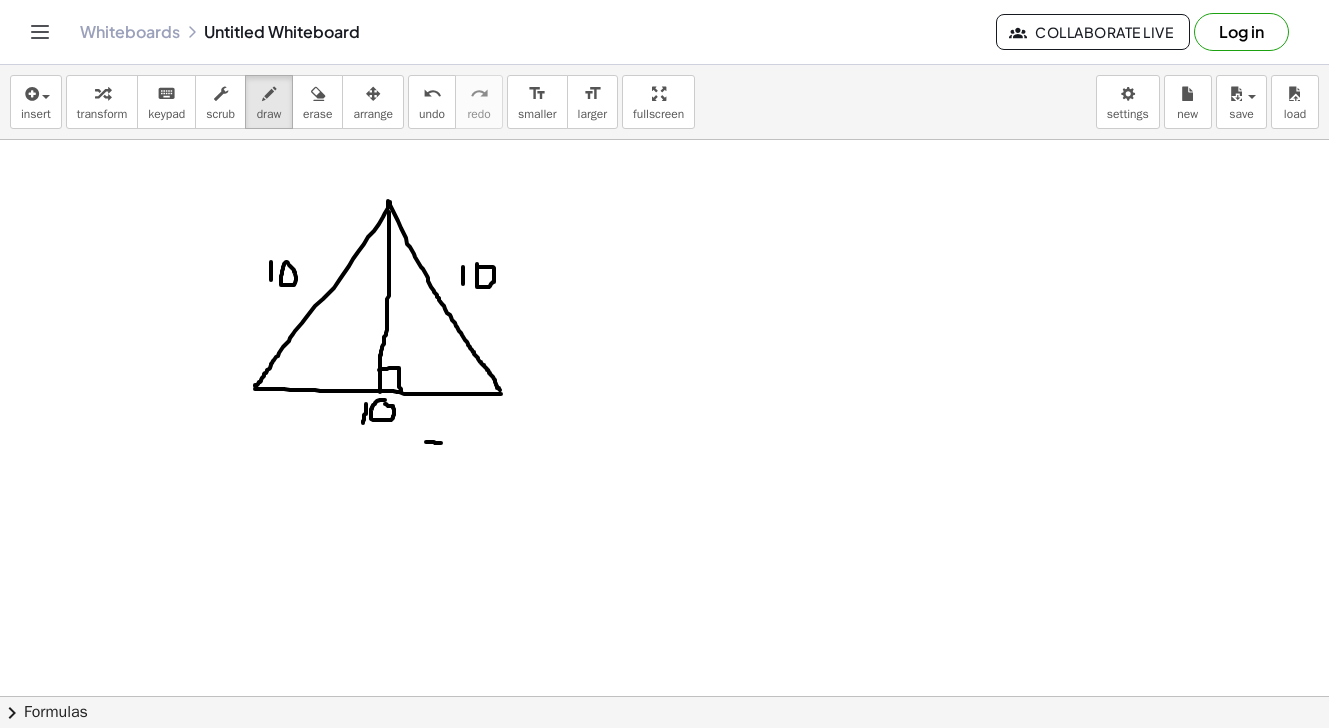 drag, startPoint x: 428, startPoint y: 442, endPoint x: 441, endPoint y: 443, distance: 13.038404 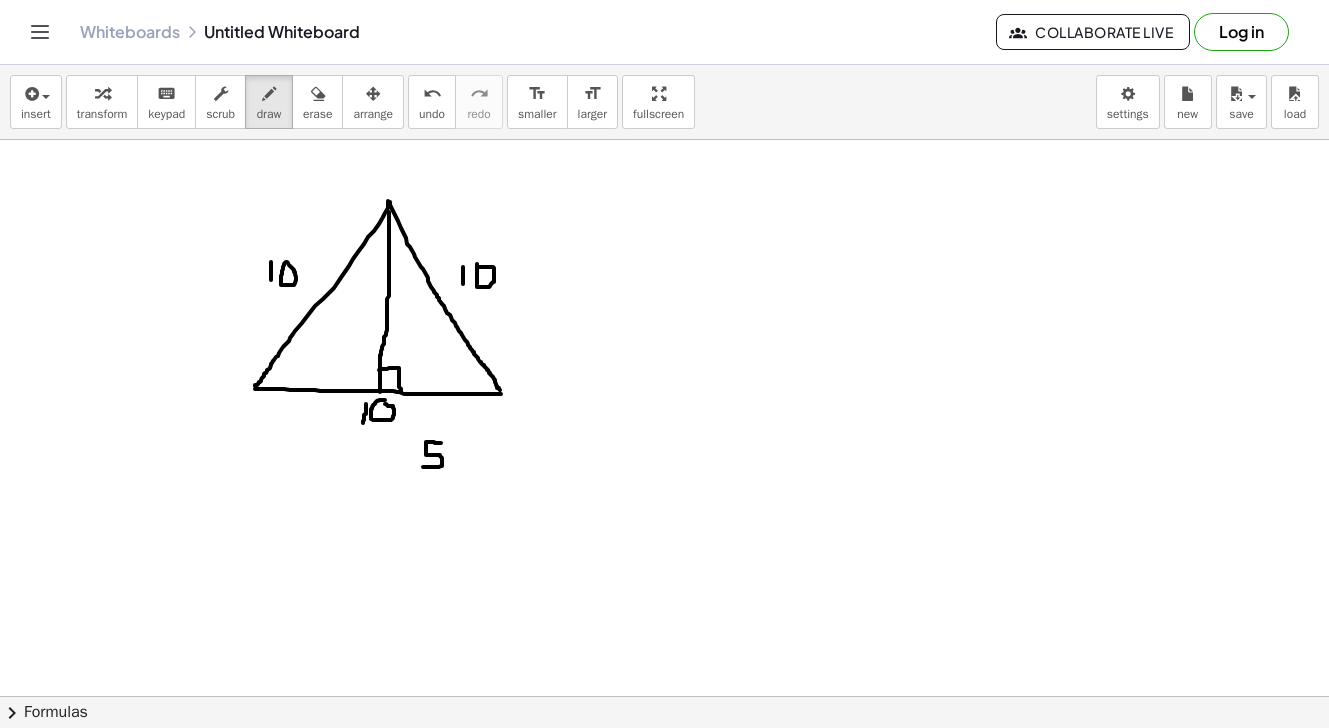 drag, startPoint x: 426, startPoint y: 443, endPoint x: 423, endPoint y: 467, distance: 24.186773 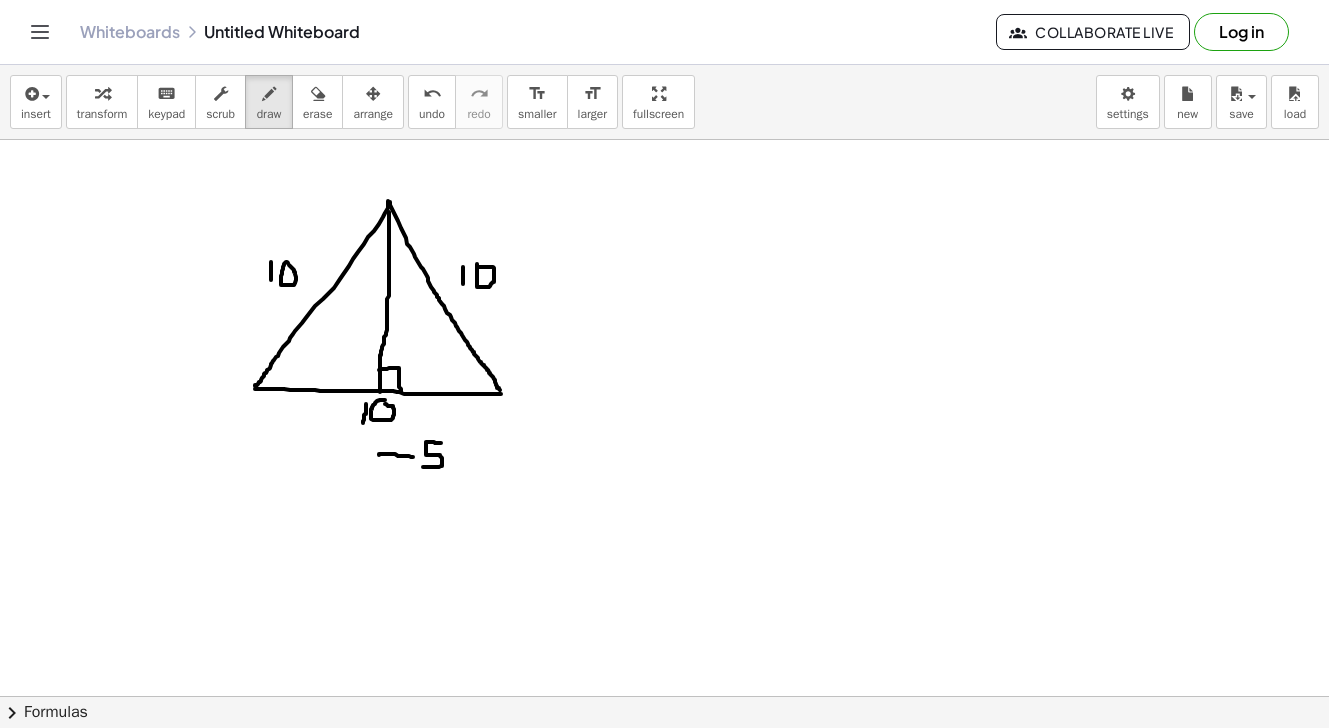 drag, startPoint x: 379, startPoint y: 455, endPoint x: 413, endPoint y: 457, distance: 34.058773 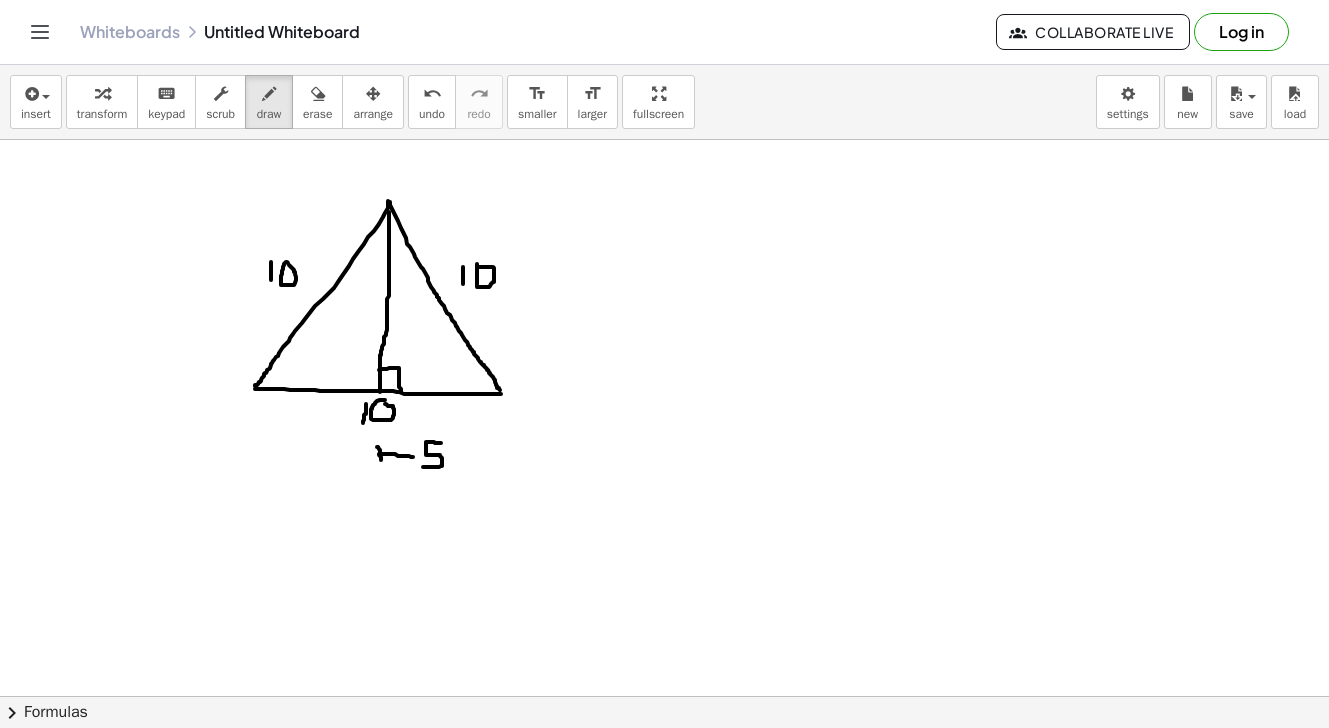 drag, startPoint x: 377, startPoint y: 447, endPoint x: 381, endPoint y: 460, distance: 13.601471 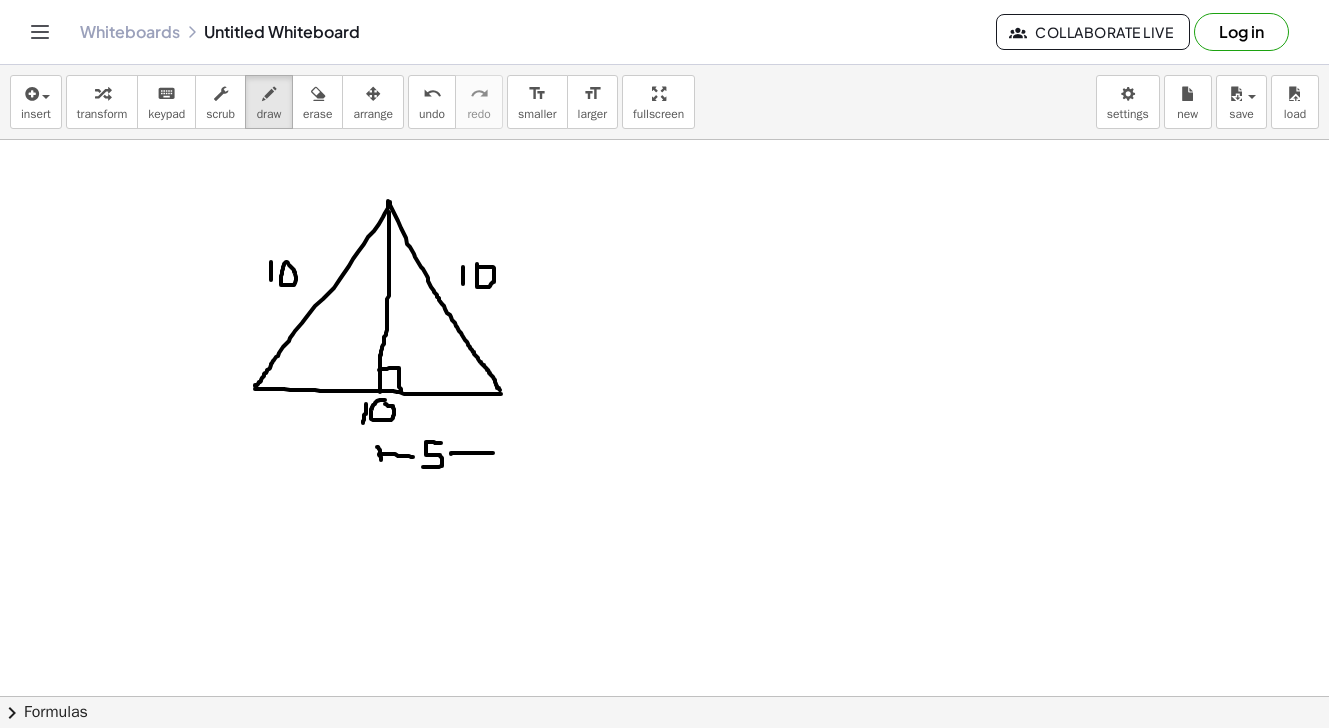 drag, startPoint x: 451, startPoint y: 454, endPoint x: 493, endPoint y: 453, distance: 42.0119 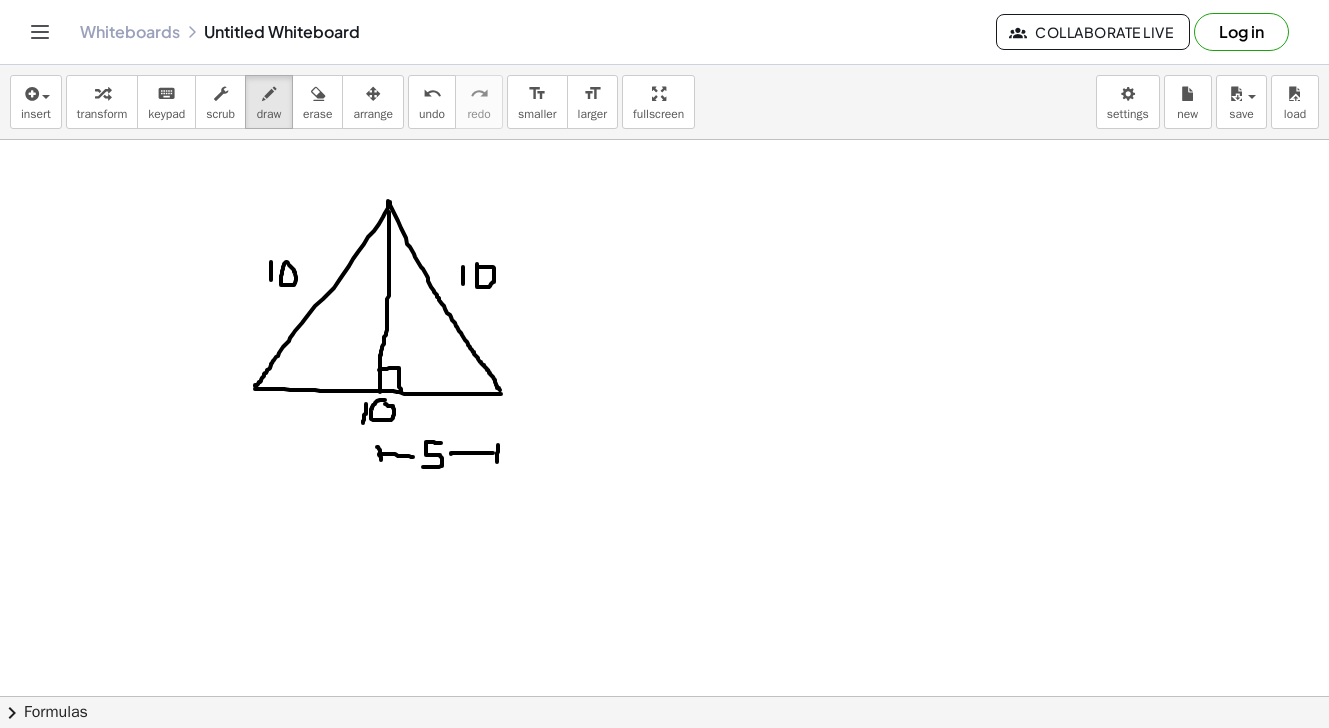 drag, startPoint x: 498, startPoint y: 445, endPoint x: 497, endPoint y: 462, distance: 17.029387 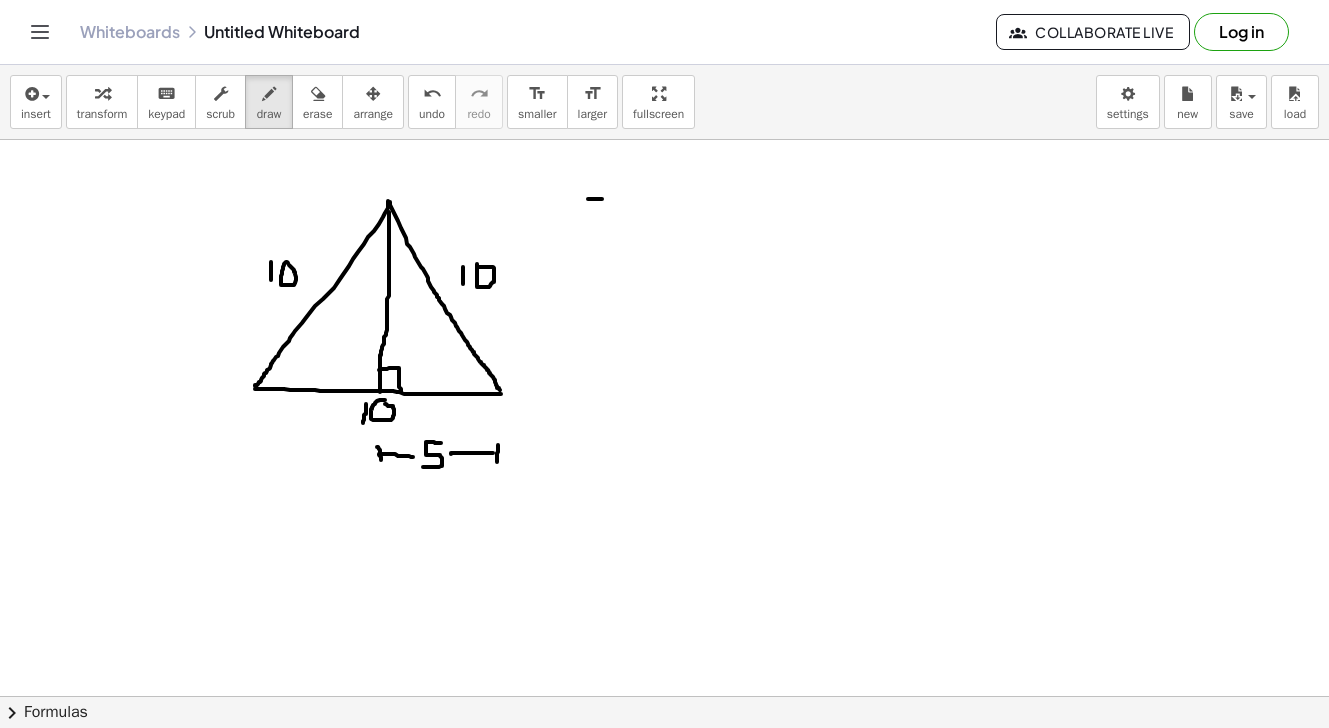 drag, startPoint x: 588, startPoint y: 199, endPoint x: 604, endPoint y: 201, distance: 16.124516 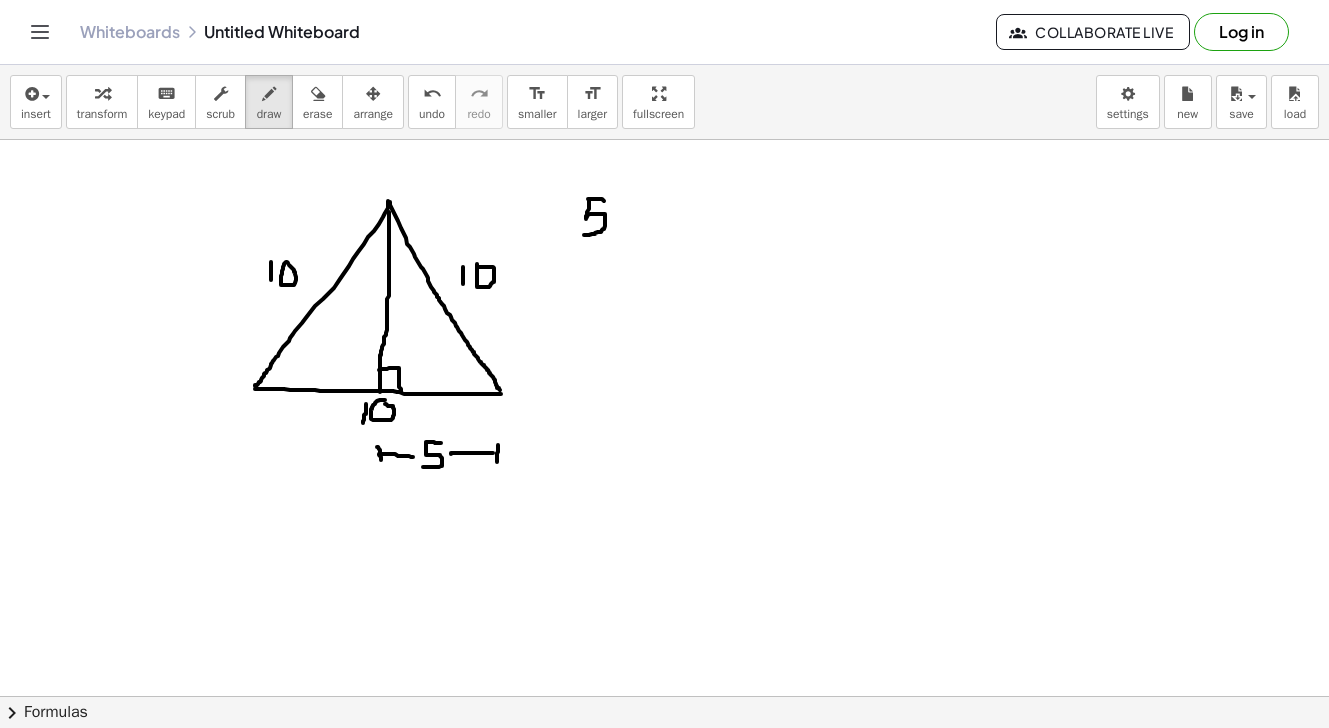 drag, startPoint x: 589, startPoint y: 201, endPoint x: 584, endPoint y: 235, distance: 34.36568 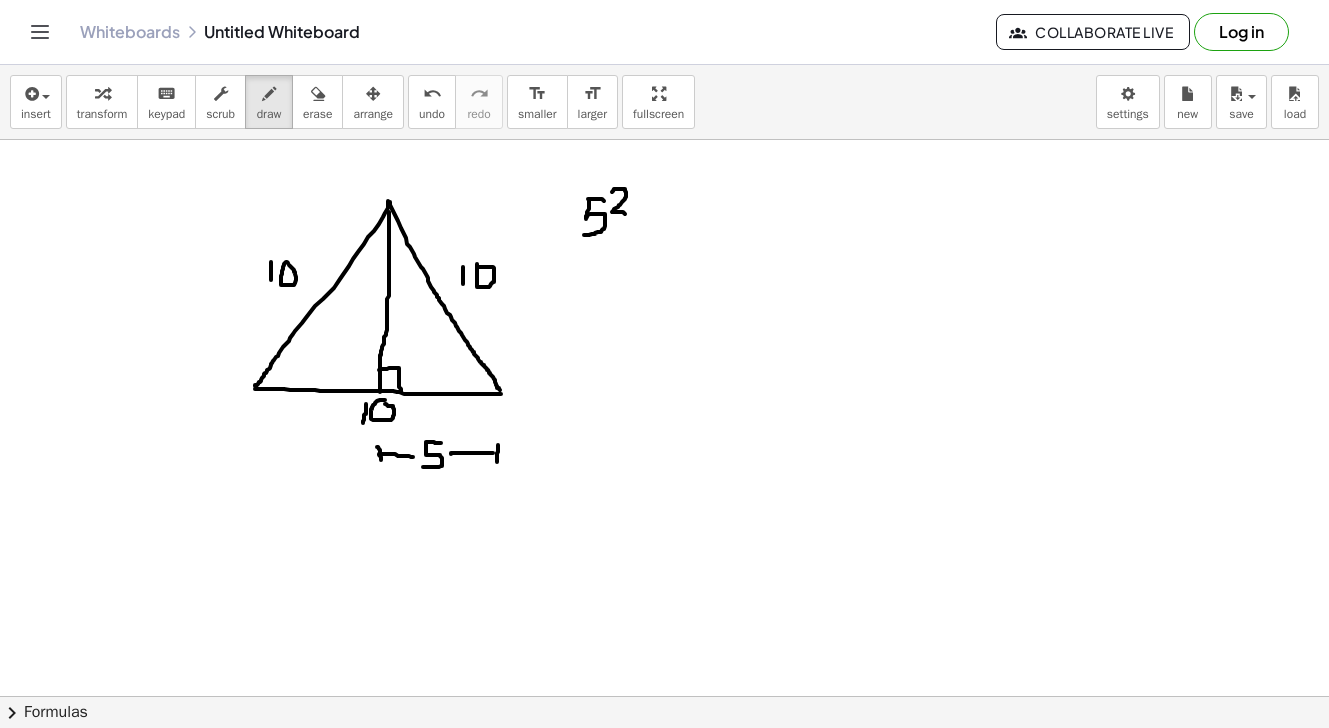 drag, startPoint x: 612, startPoint y: 192, endPoint x: 625, endPoint y: 214, distance: 25.553865 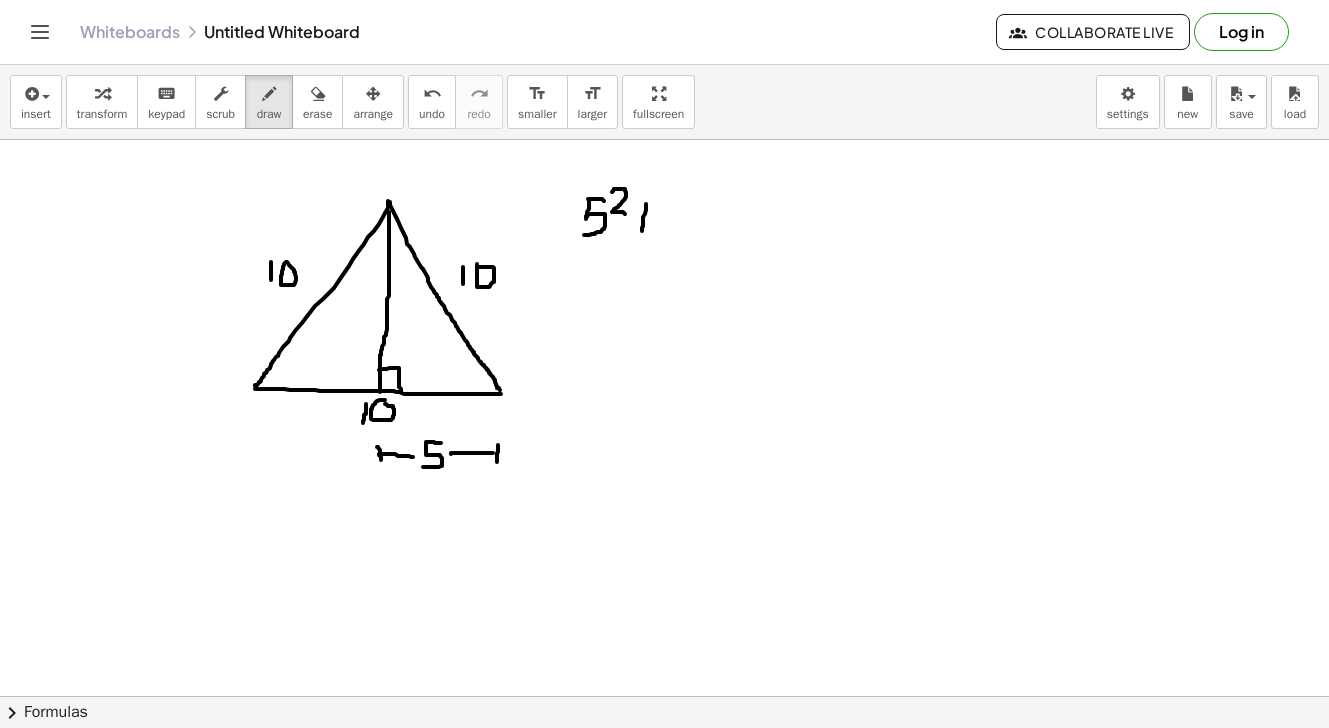 drag, startPoint x: 646, startPoint y: 204, endPoint x: 642, endPoint y: 231, distance: 27.294687 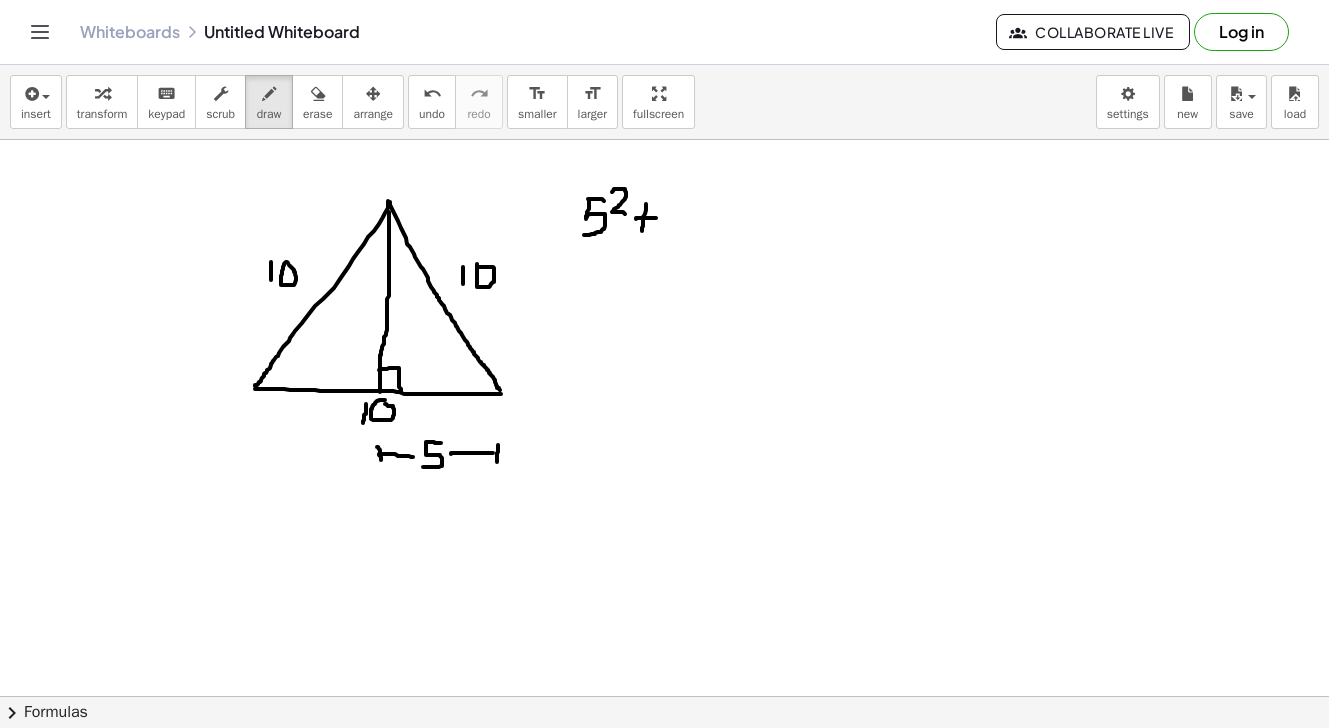 drag, startPoint x: 636, startPoint y: 219, endPoint x: 656, endPoint y: 218, distance: 20.024984 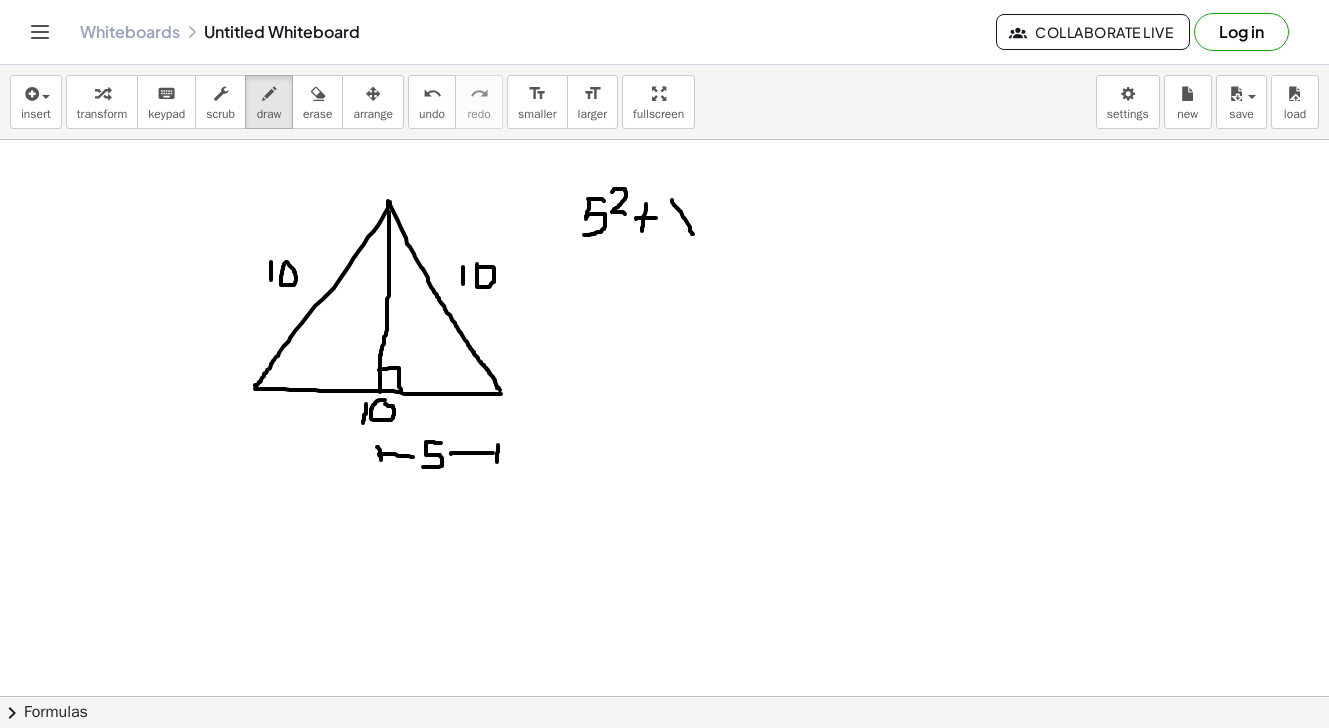 drag, startPoint x: 672, startPoint y: 200, endPoint x: 693, endPoint y: 234, distance: 39.962482 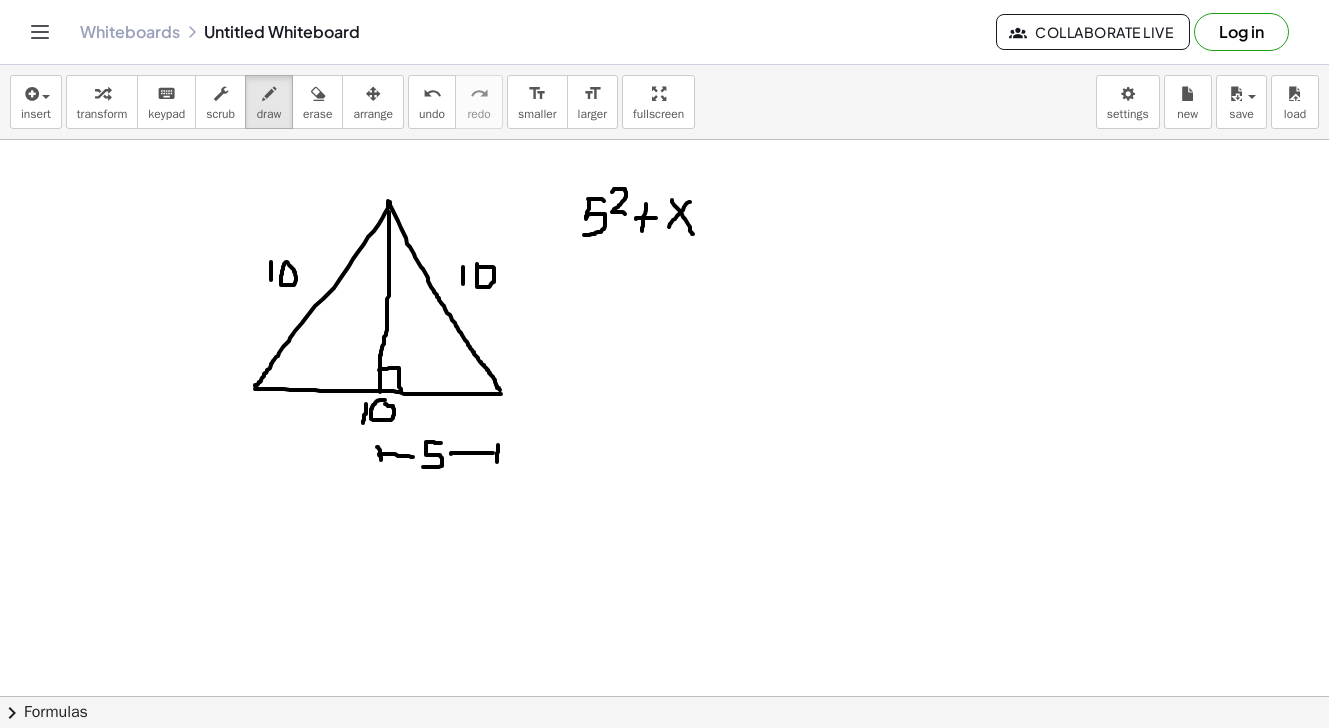 drag, startPoint x: 690, startPoint y: 202, endPoint x: 668, endPoint y: 228, distance: 34.058773 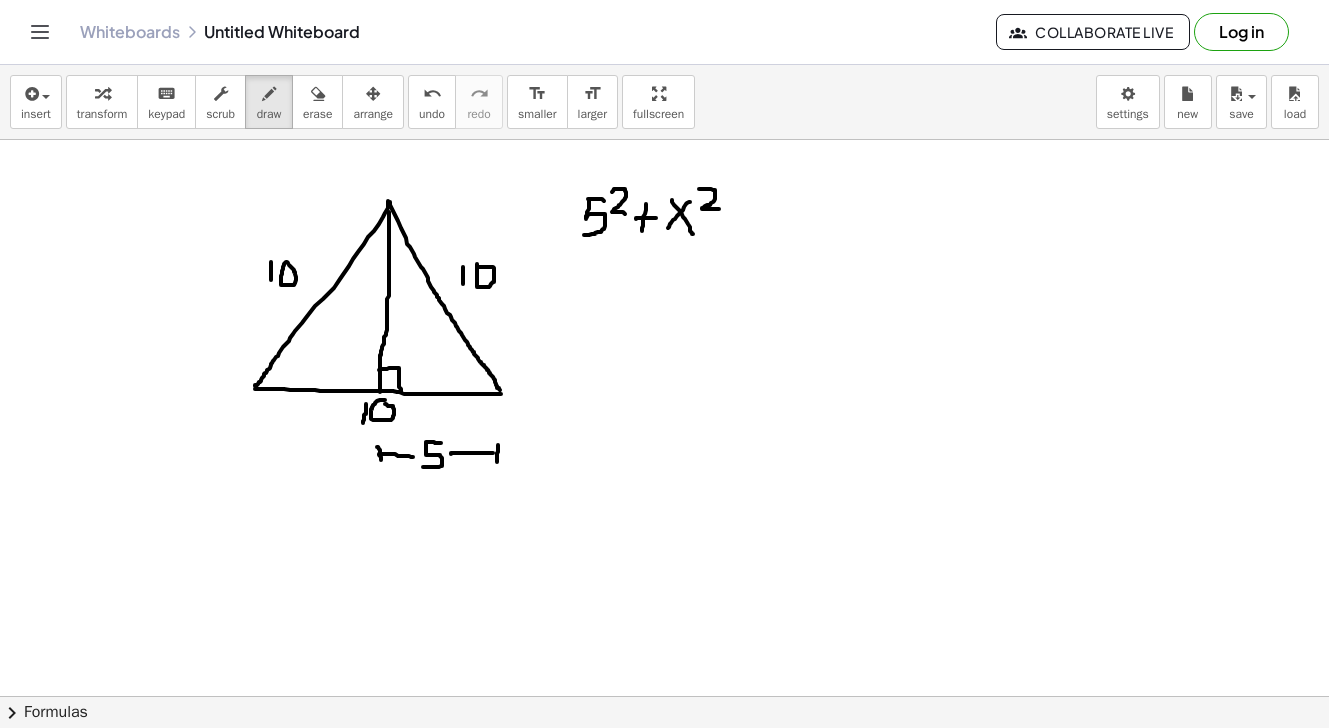 drag, startPoint x: 699, startPoint y: 189, endPoint x: 719, endPoint y: 209, distance: 28.284271 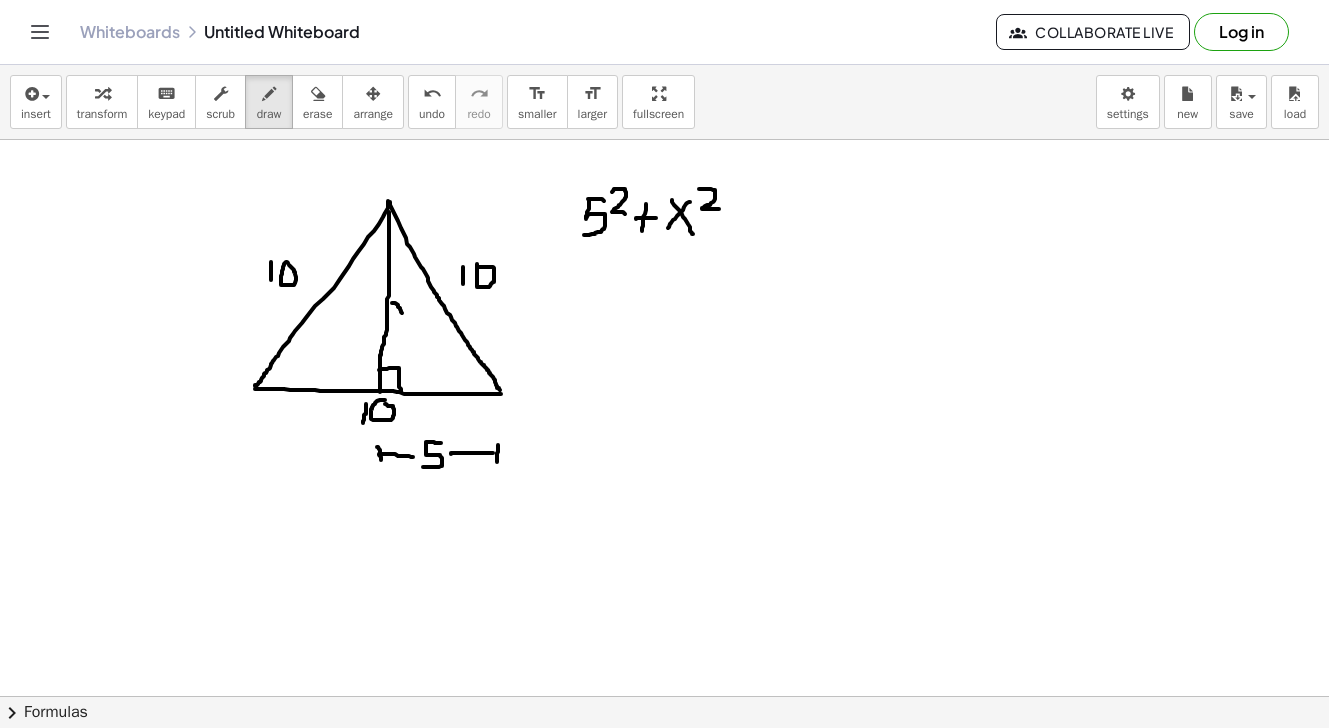 drag, startPoint x: 392, startPoint y: 303, endPoint x: 403, endPoint y: 314, distance: 15.556349 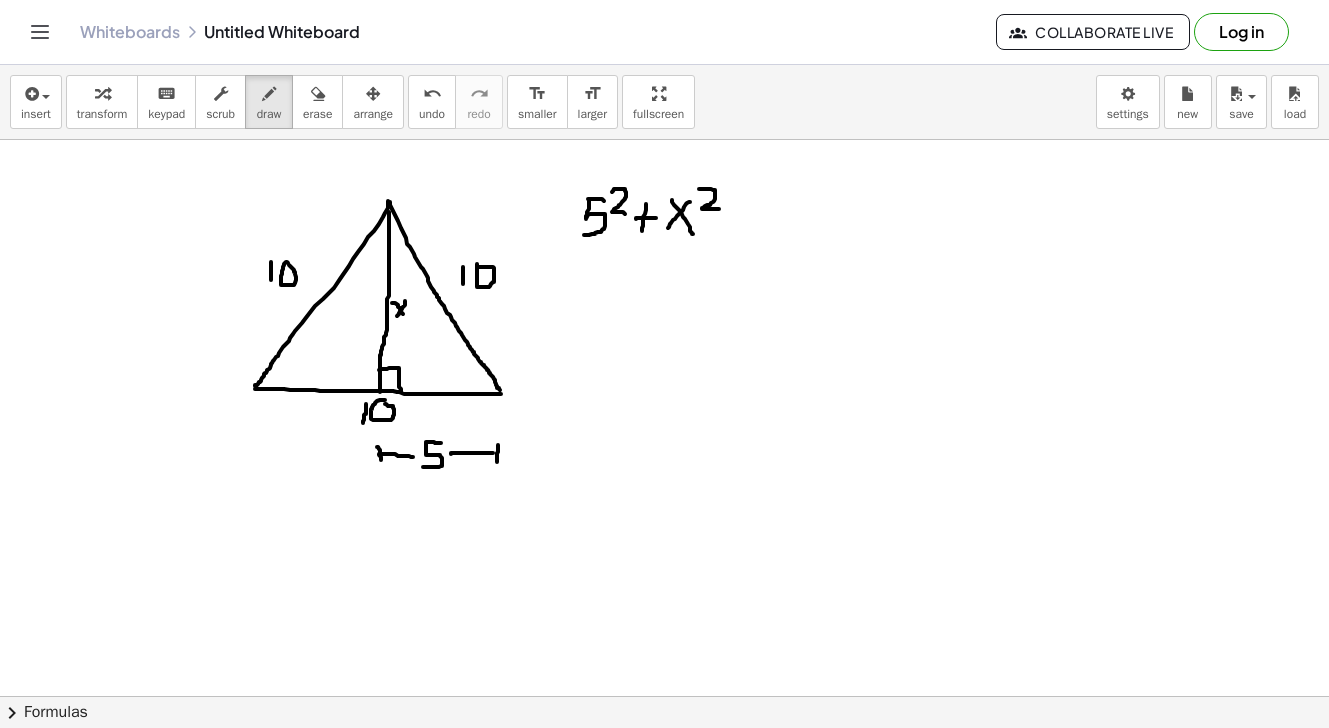 drag, startPoint x: 405, startPoint y: 301, endPoint x: 397, endPoint y: 316, distance: 17 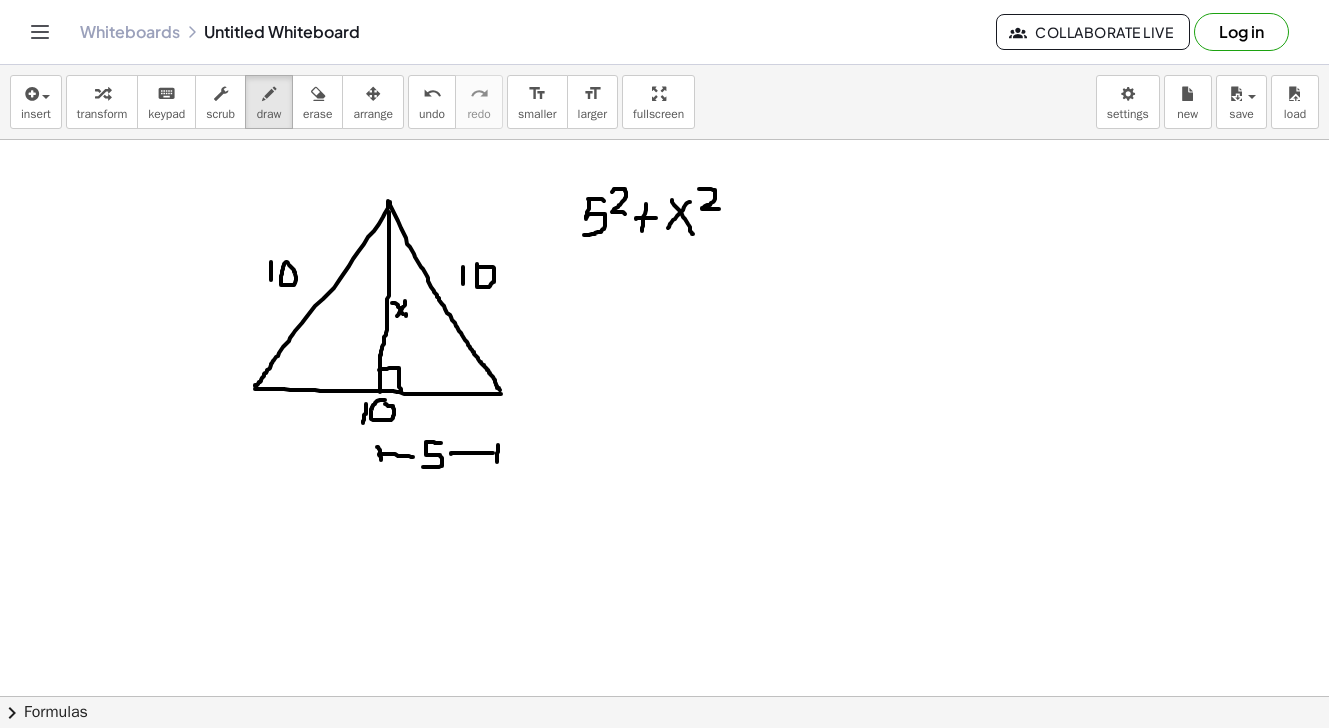 click at bounding box center (664, 761) 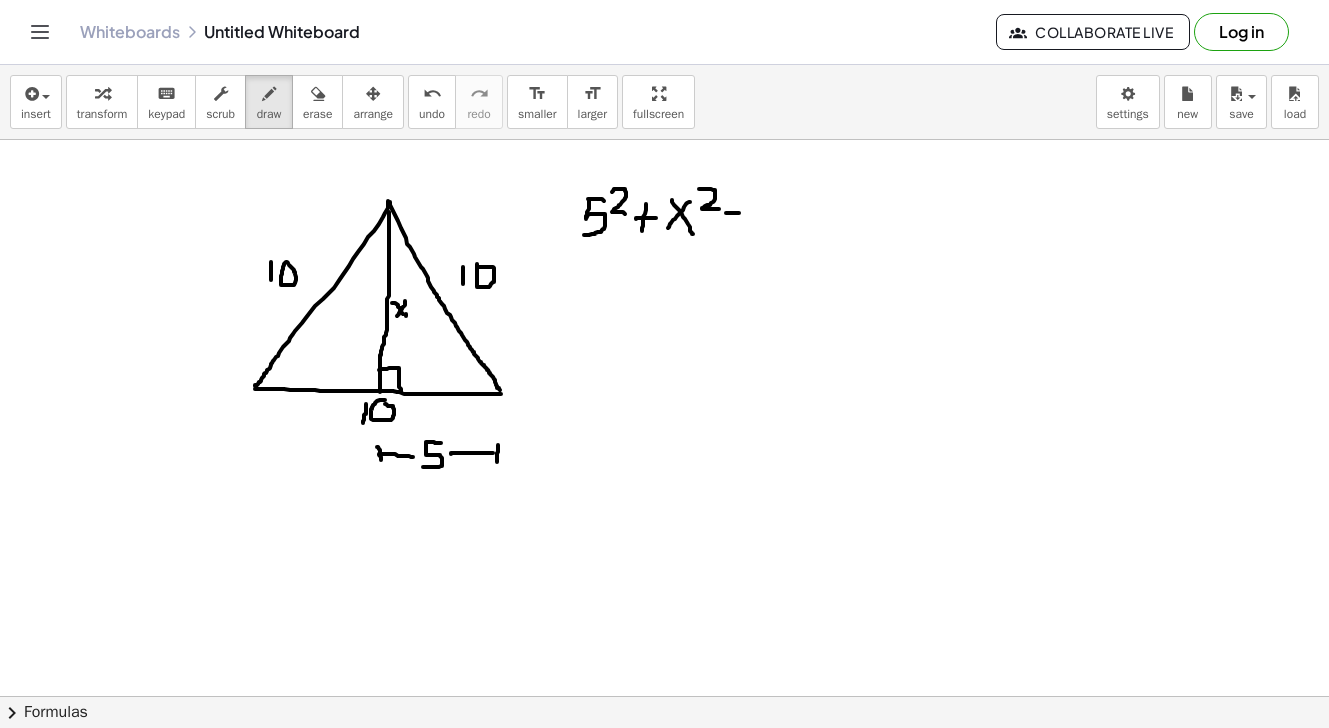 drag, startPoint x: 726, startPoint y: 213, endPoint x: 741, endPoint y: 213, distance: 15 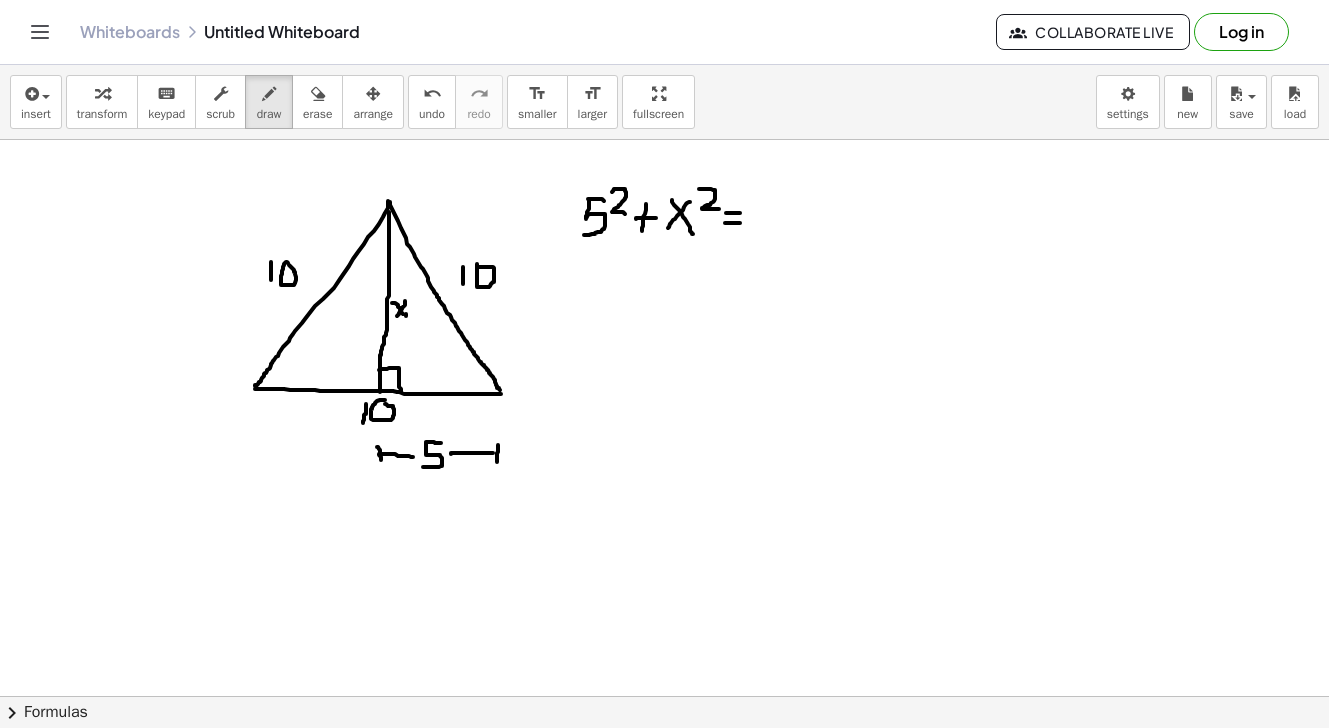 drag, startPoint x: 725, startPoint y: 223, endPoint x: 740, endPoint y: 223, distance: 15 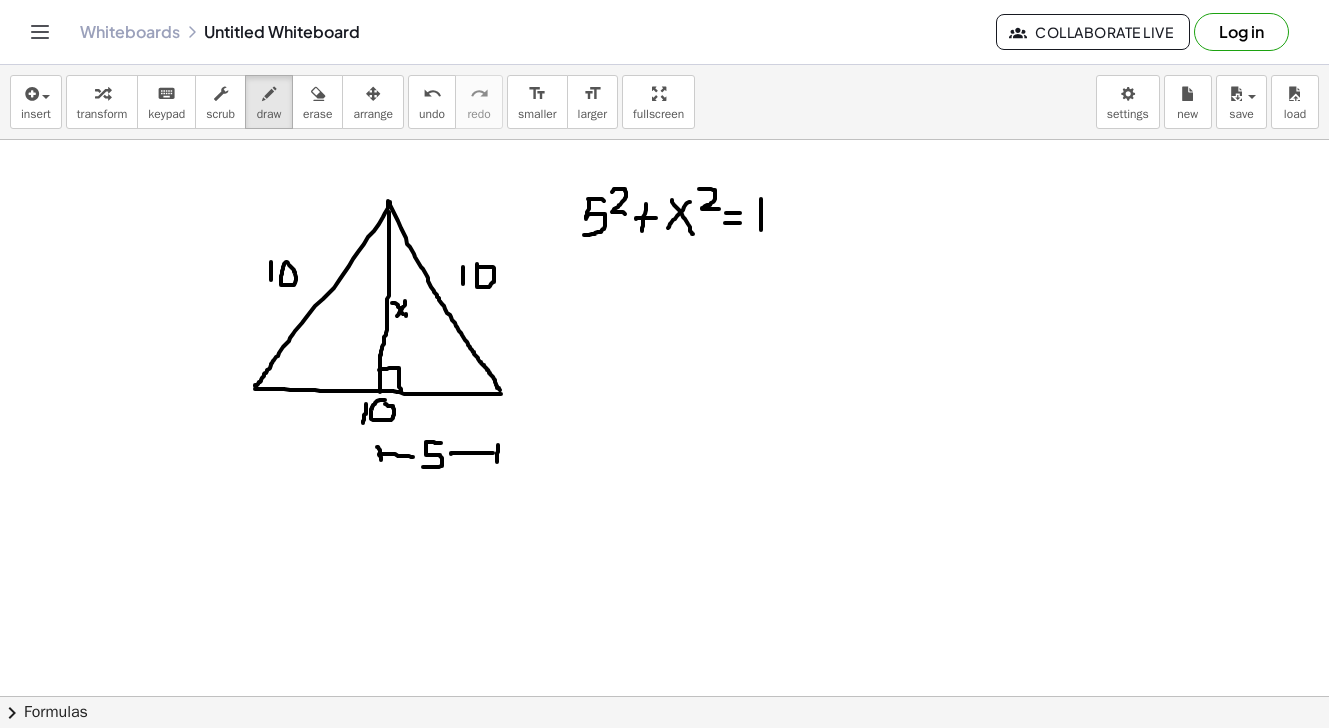 drag, startPoint x: 761, startPoint y: 199, endPoint x: 761, endPoint y: 231, distance: 32 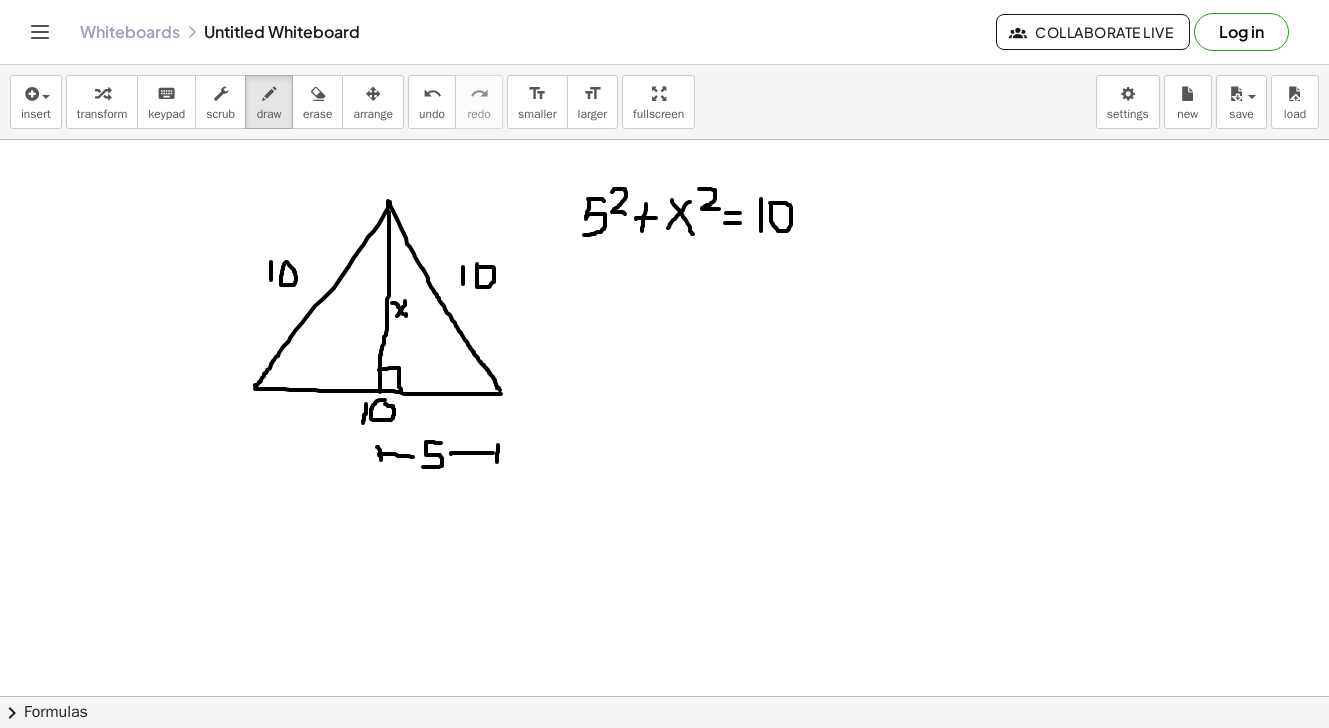 click at bounding box center [664, 761] 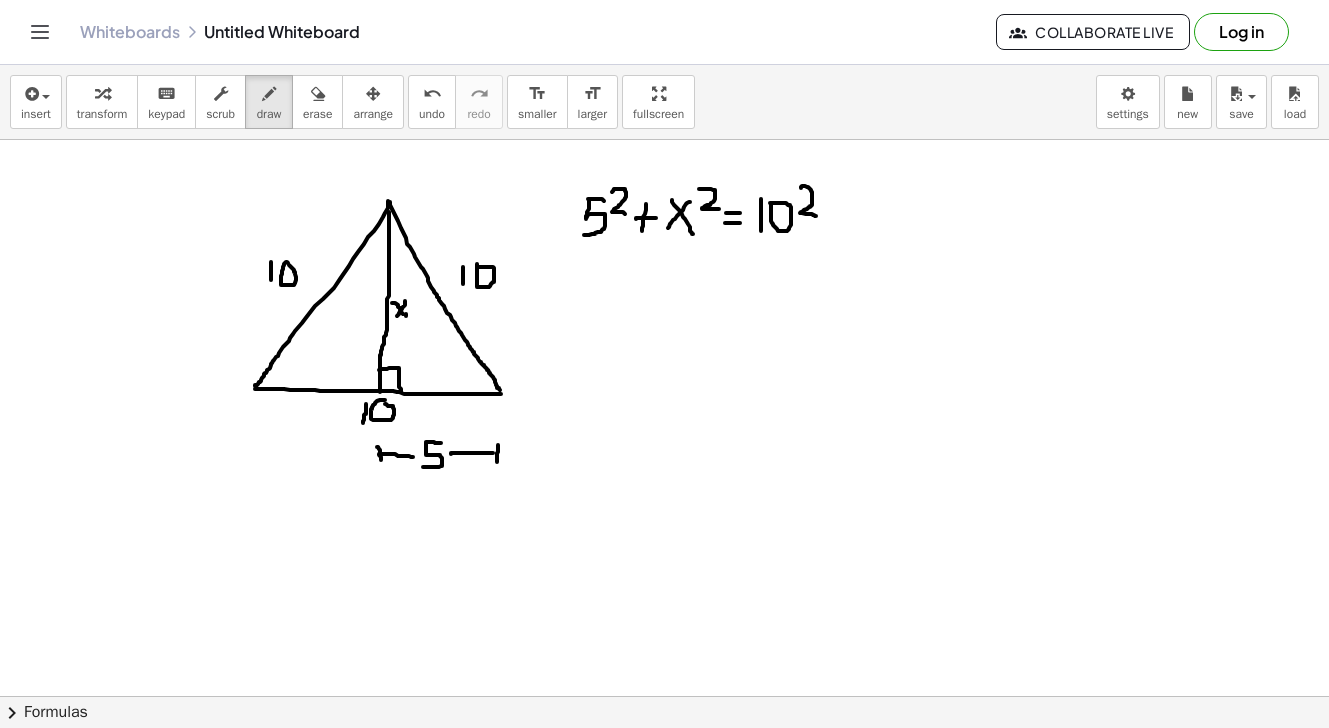 drag, startPoint x: 801, startPoint y: 188, endPoint x: 816, endPoint y: 216, distance: 31.764761 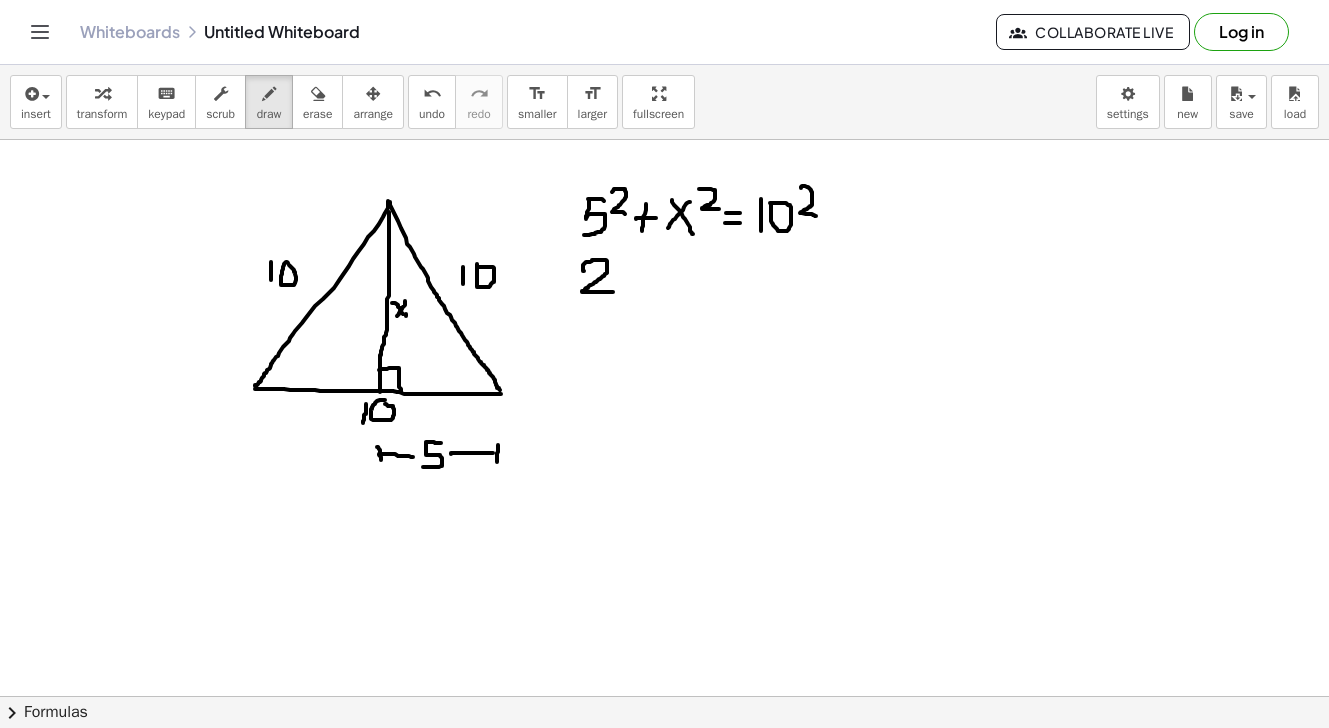 drag, startPoint x: 584, startPoint y: 271, endPoint x: 615, endPoint y: 292, distance: 37.44329 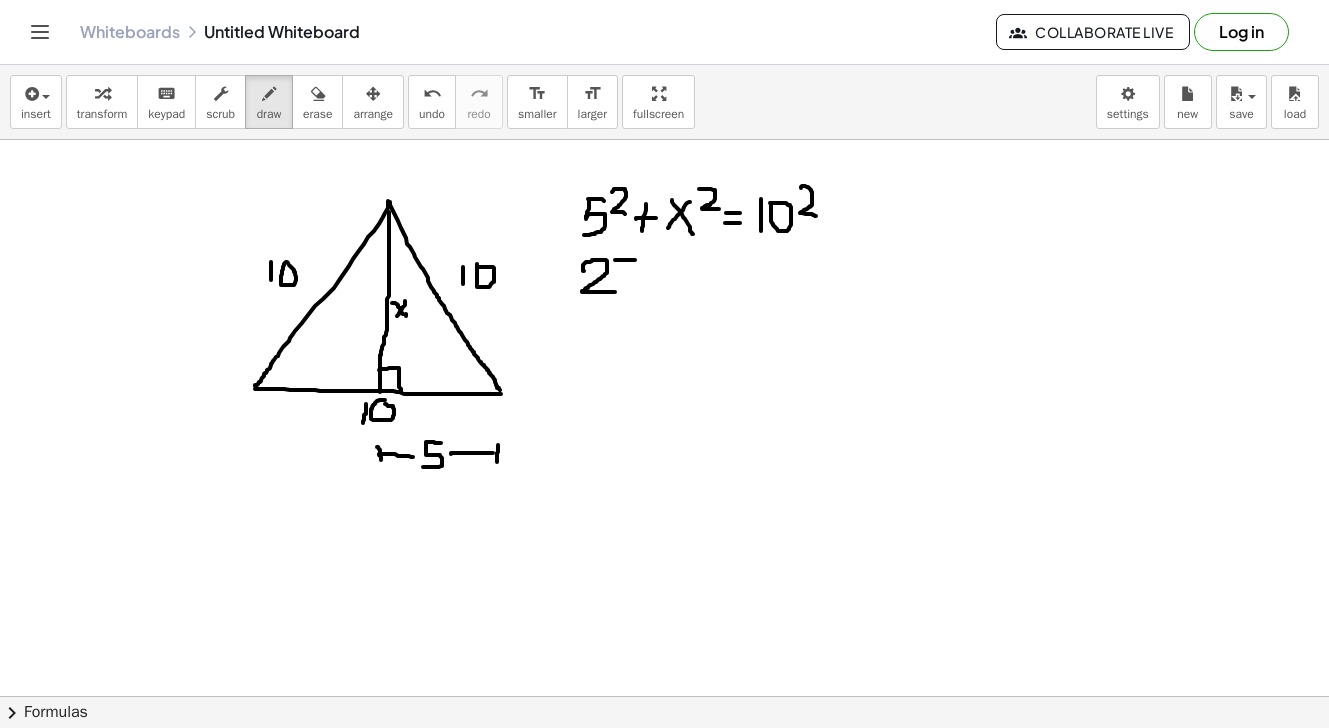 drag, startPoint x: 615, startPoint y: 260, endPoint x: 635, endPoint y: 260, distance: 20 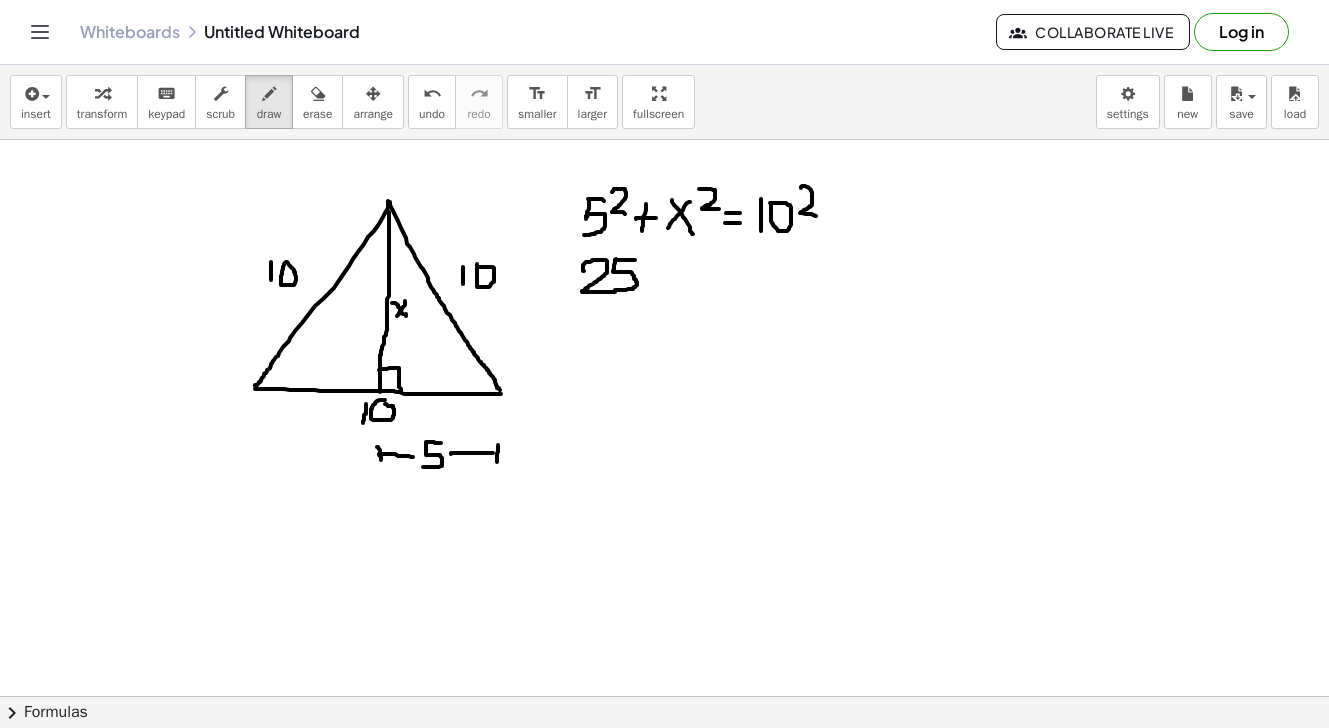 drag, startPoint x: 616, startPoint y: 259, endPoint x: 615, endPoint y: 290, distance: 31.016125 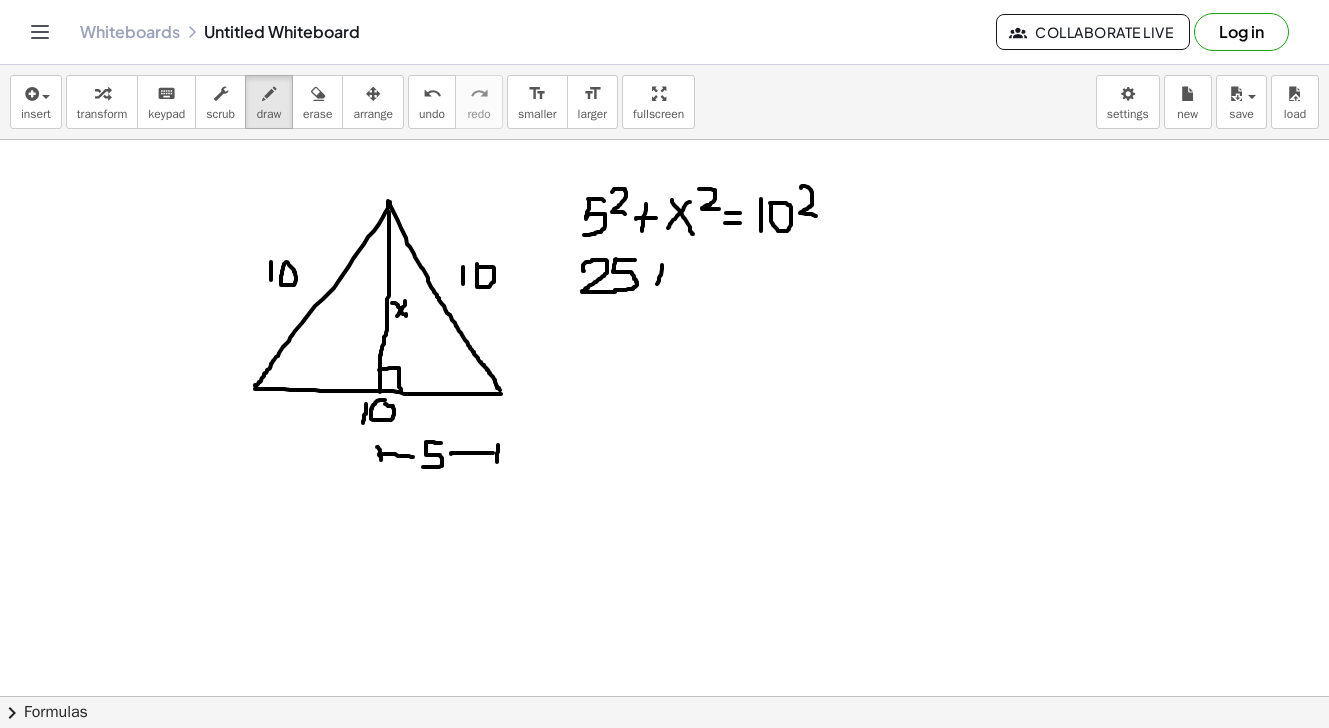 drag, startPoint x: 662, startPoint y: 265, endPoint x: 657, endPoint y: 284, distance: 19.646883 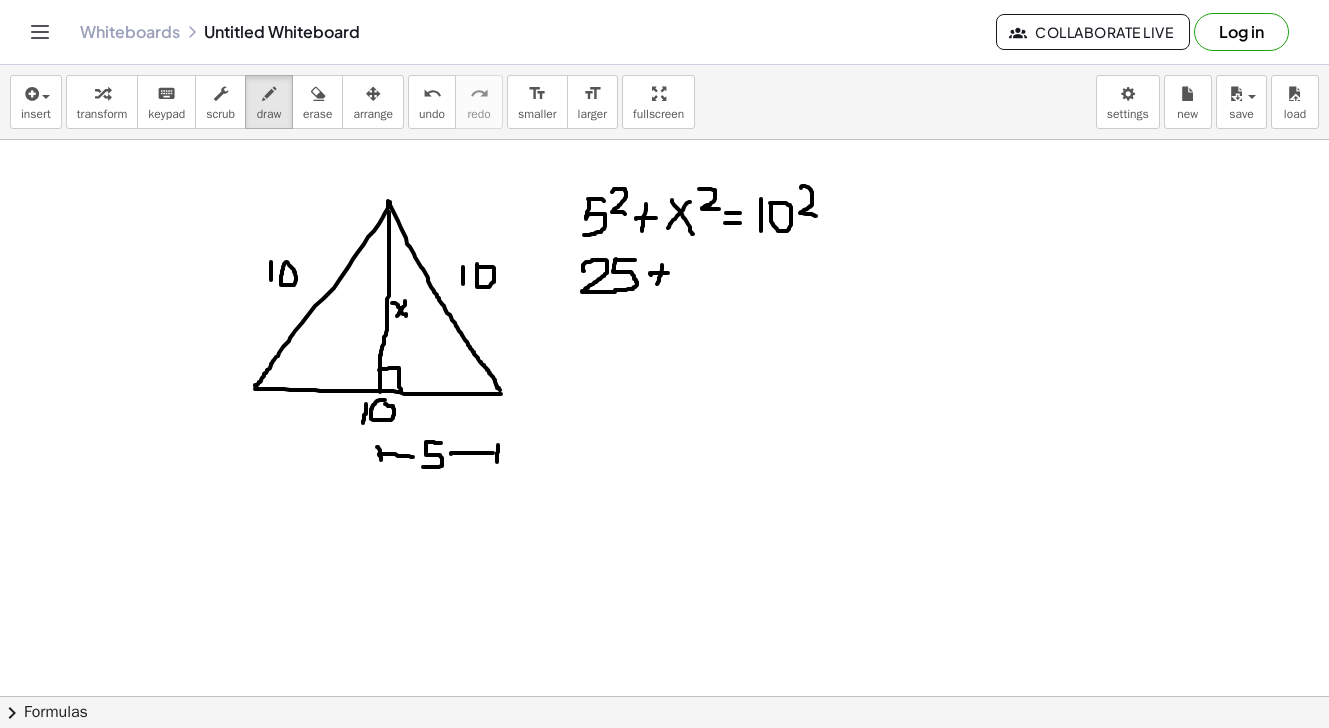 drag, startPoint x: 651, startPoint y: 275, endPoint x: 668, endPoint y: 273, distance: 17.117243 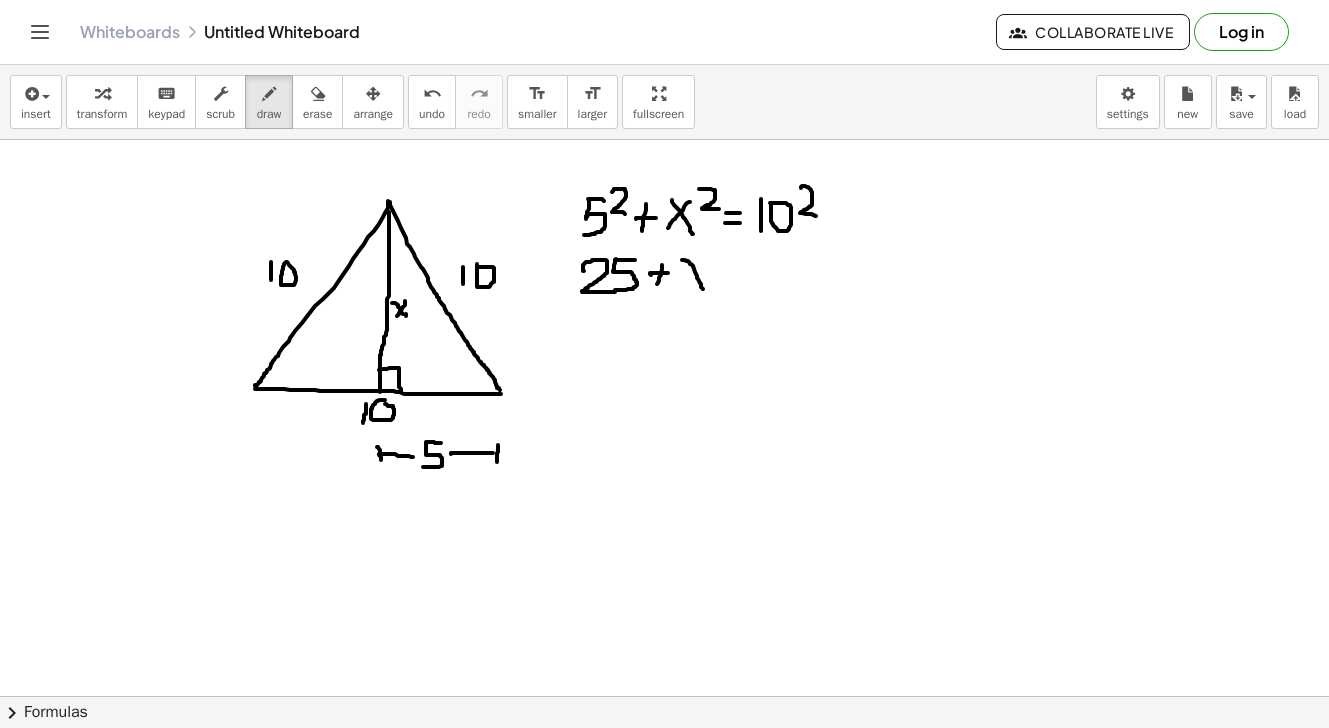 drag, startPoint x: 682, startPoint y: 260, endPoint x: 703, endPoint y: 289, distance: 35.805027 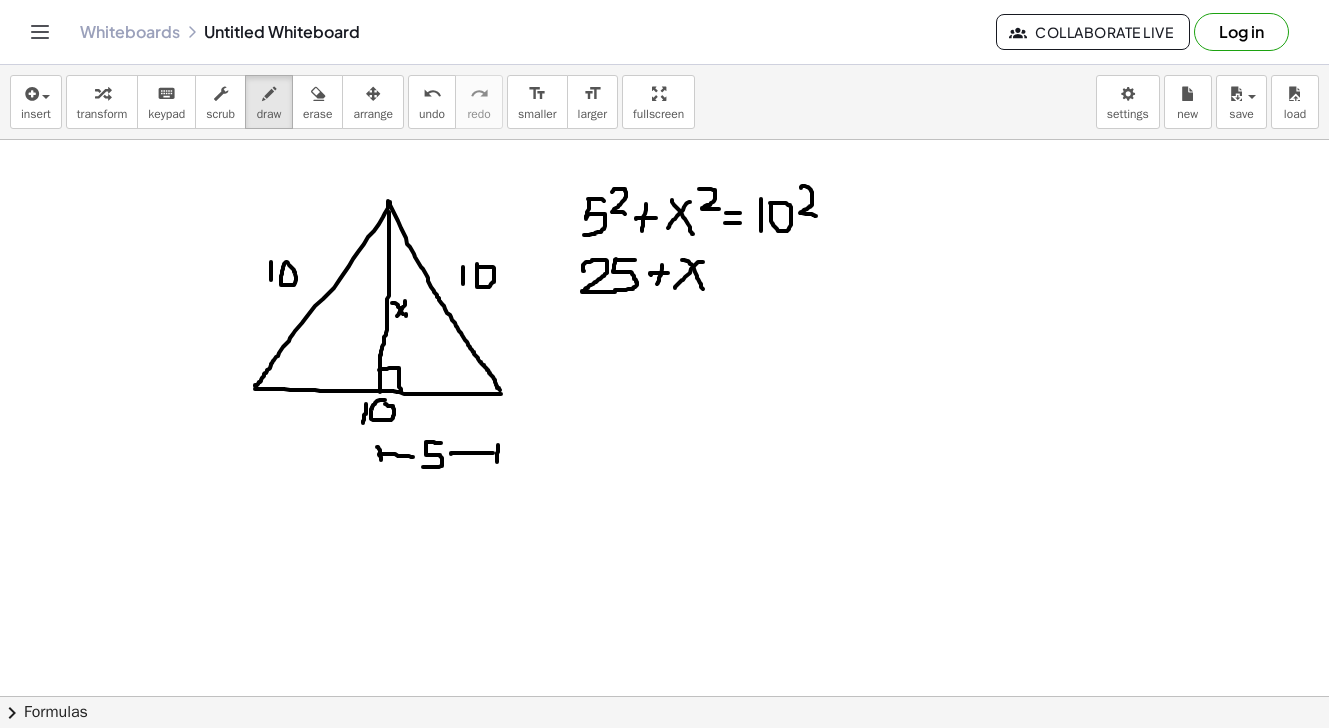 drag, startPoint x: 703, startPoint y: 262, endPoint x: 675, endPoint y: 288, distance: 38.209946 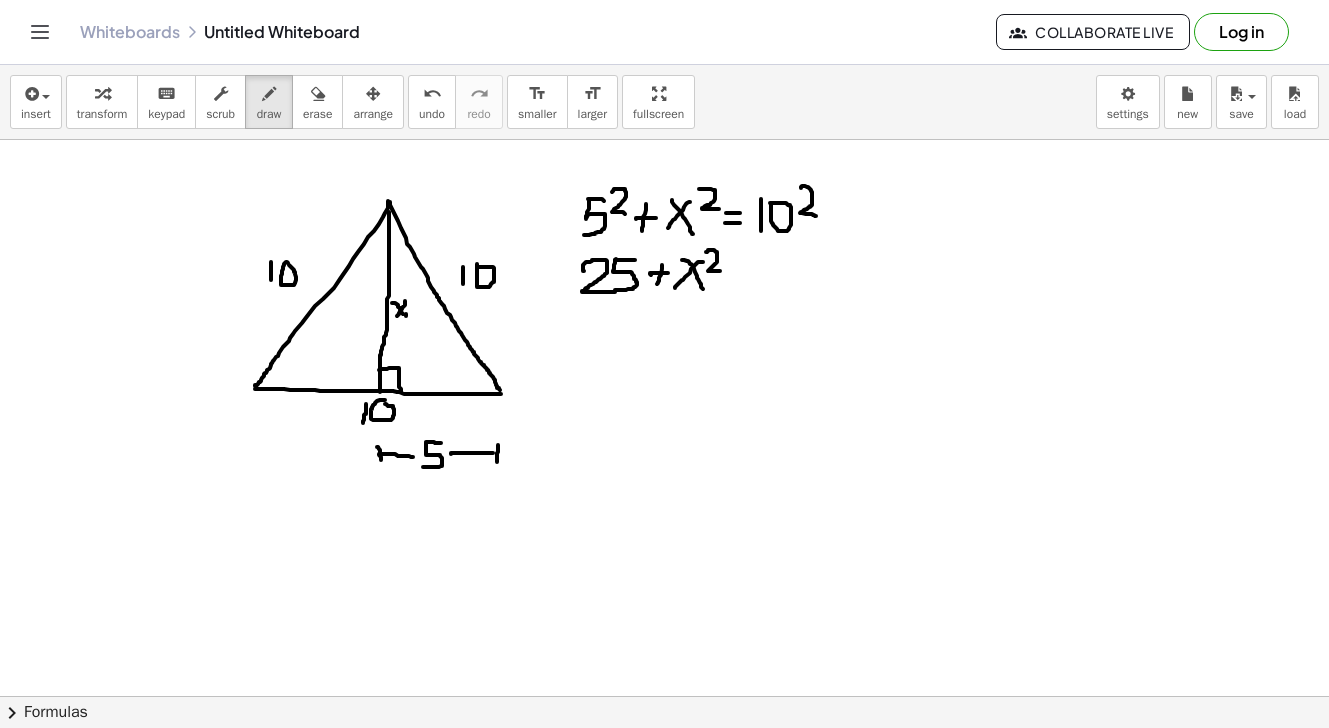 drag, startPoint x: 706, startPoint y: 252, endPoint x: 720, endPoint y: 271, distance: 23.600847 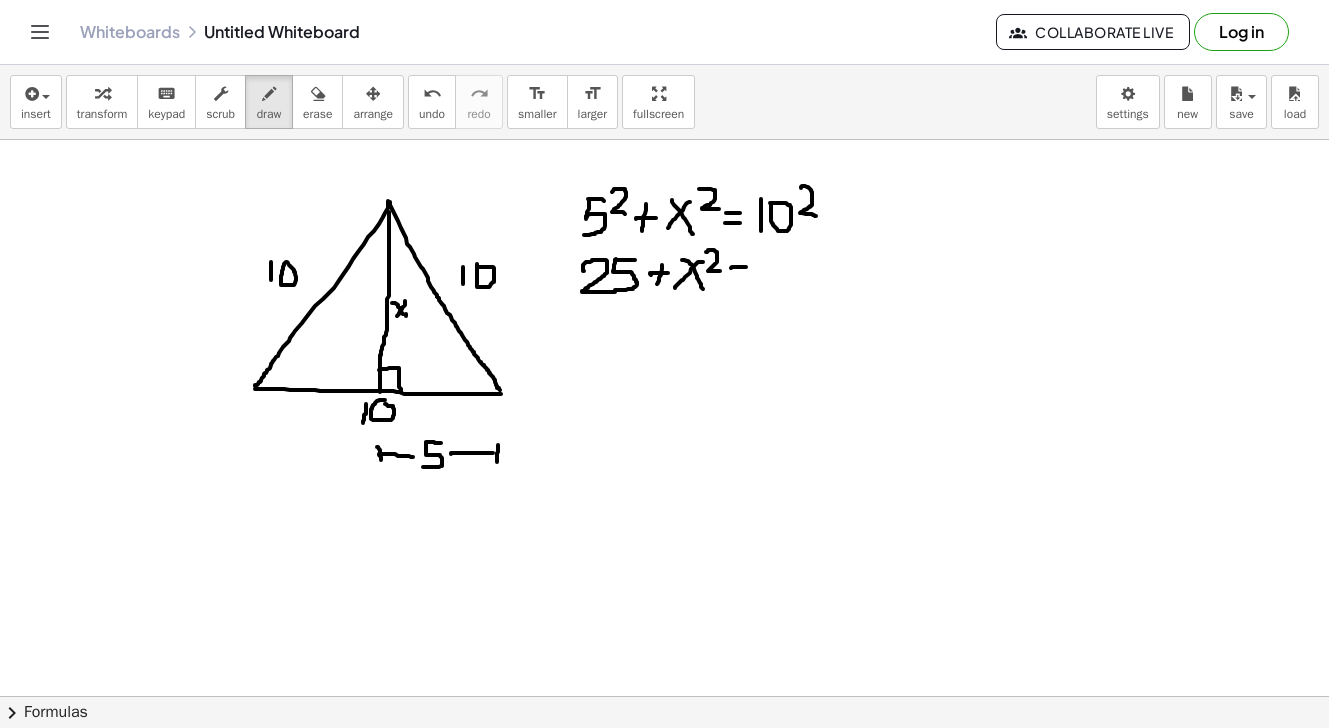 drag, startPoint x: 731, startPoint y: 268, endPoint x: 749, endPoint y: 267, distance: 18.027756 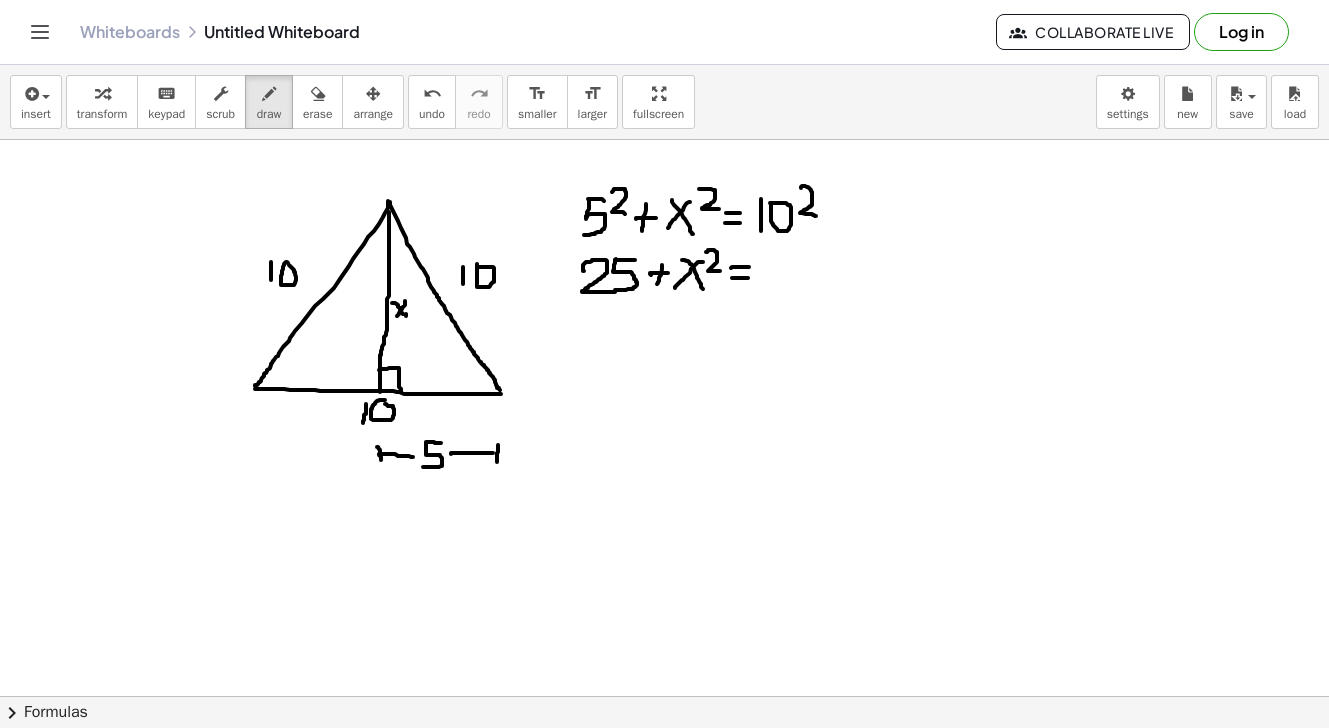 drag, startPoint x: 732, startPoint y: 278, endPoint x: 748, endPoint y: 278, distance: 16 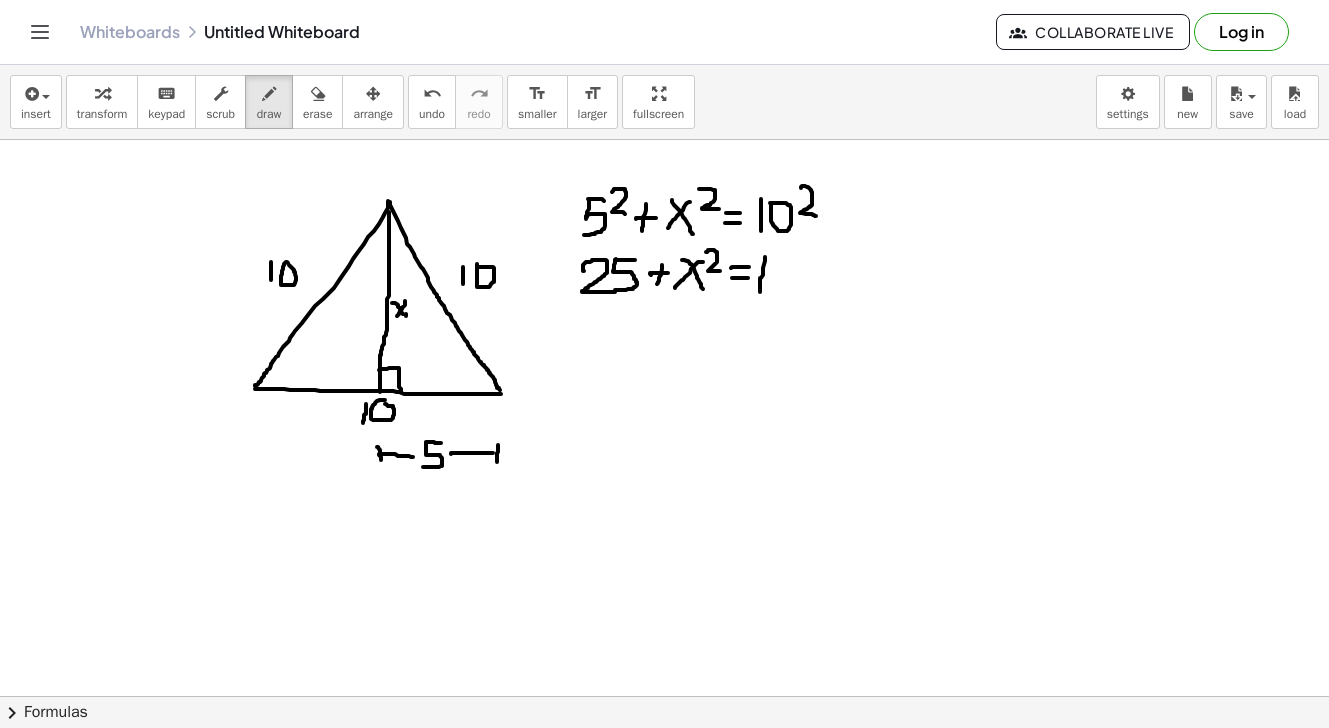 drag, startPoint x: 765, startPoint y: 257, endPoint x: 760, endPoint y: 292, distance: 35.35534 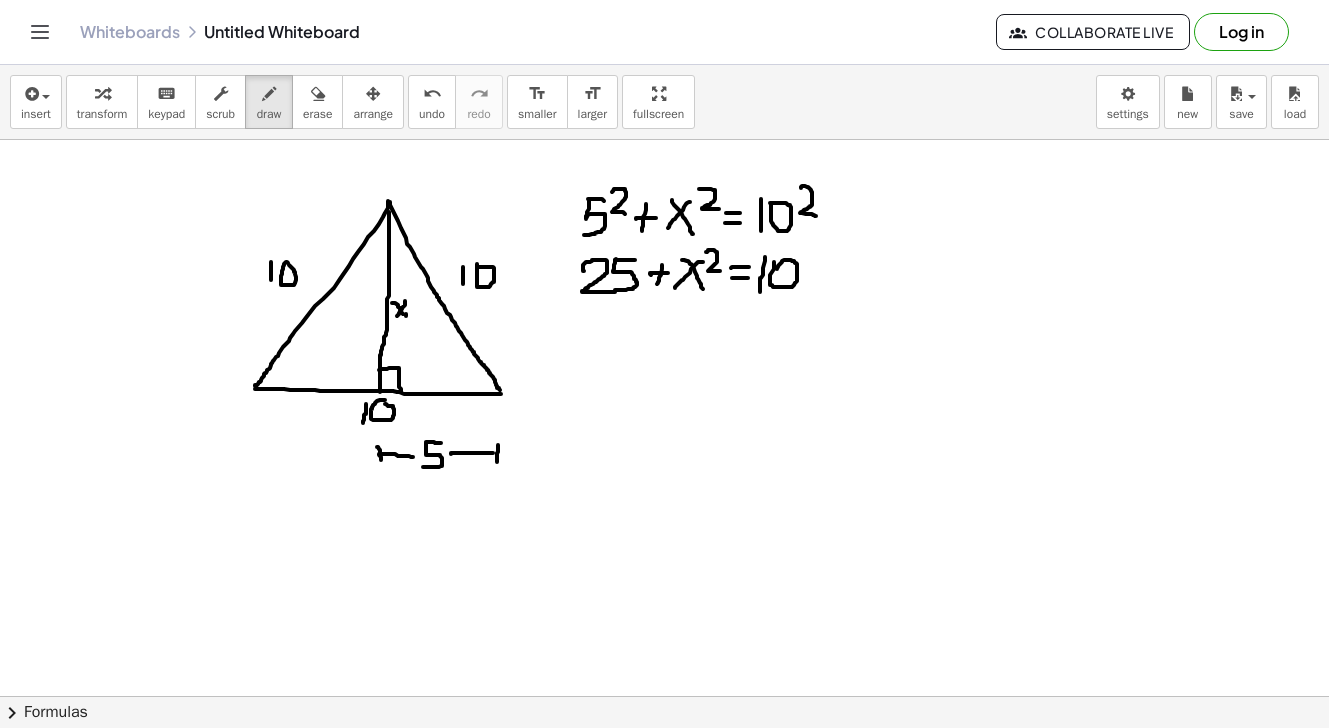 click at bounding box center [664, 761] 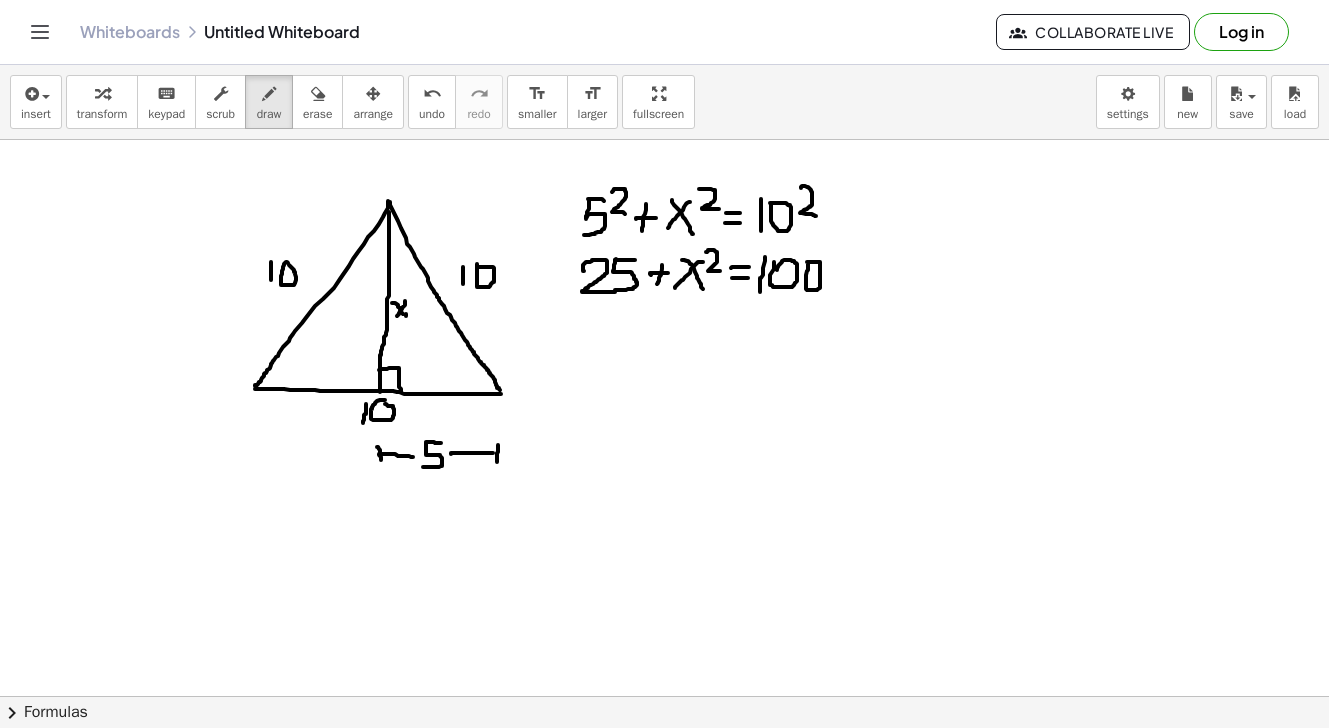 click at bounding box center [664, 761] 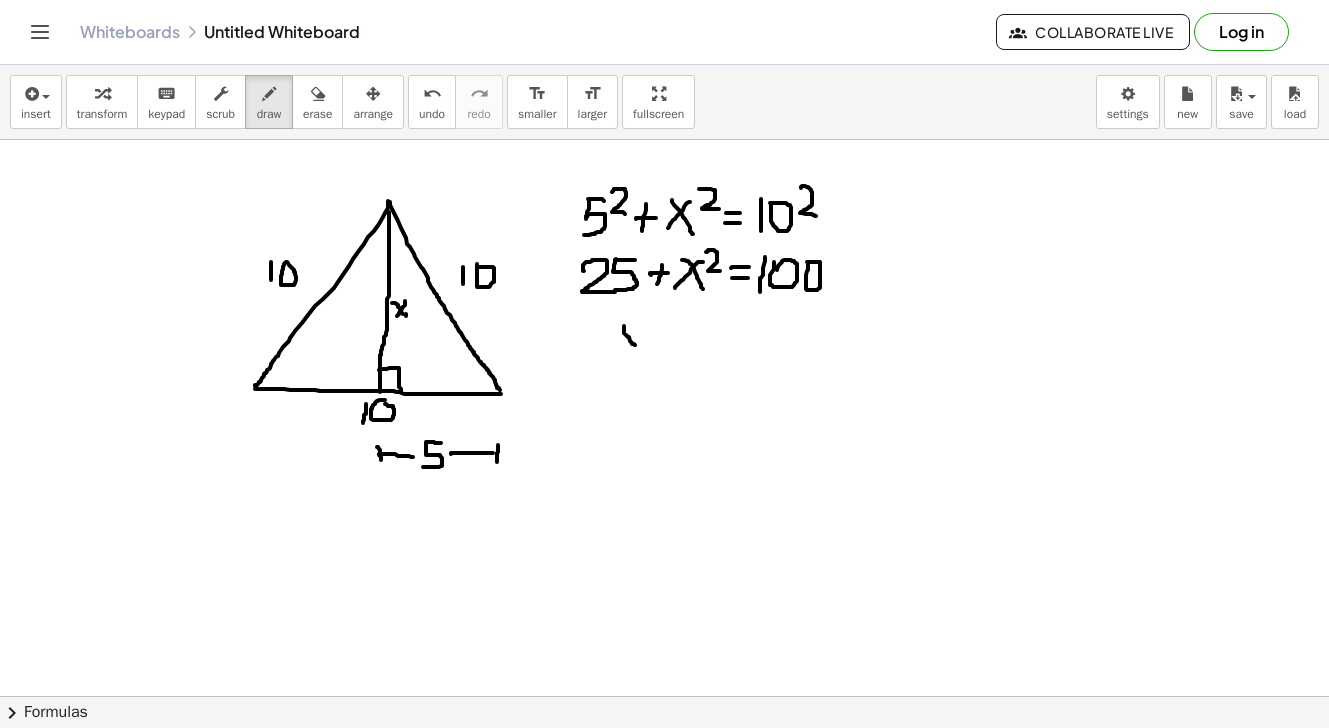drag, startPoint x: 624, startPoint y: 326, endPoint x: 635, endPoint y: 345, distance: 21.954498 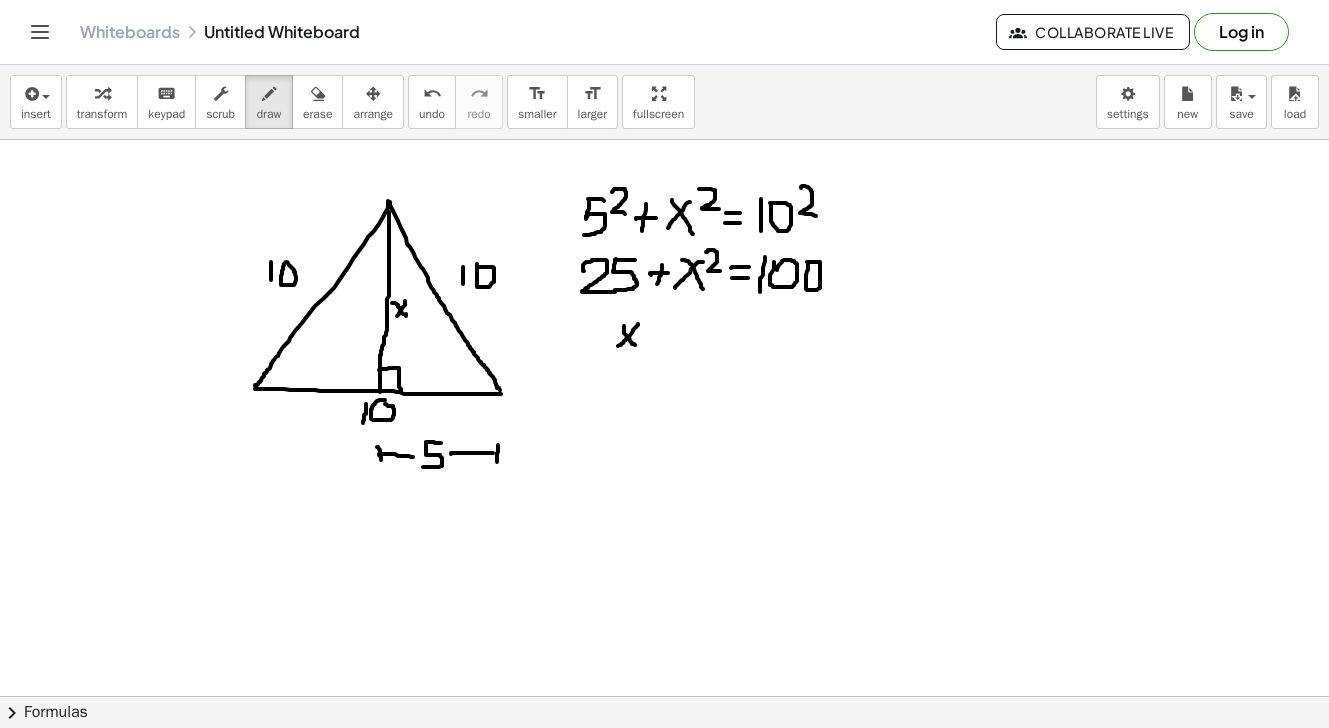 drag, startPoint x: 638, startPoint y: 325, endPoint x: 618, endPoint y: 346, distance: 29 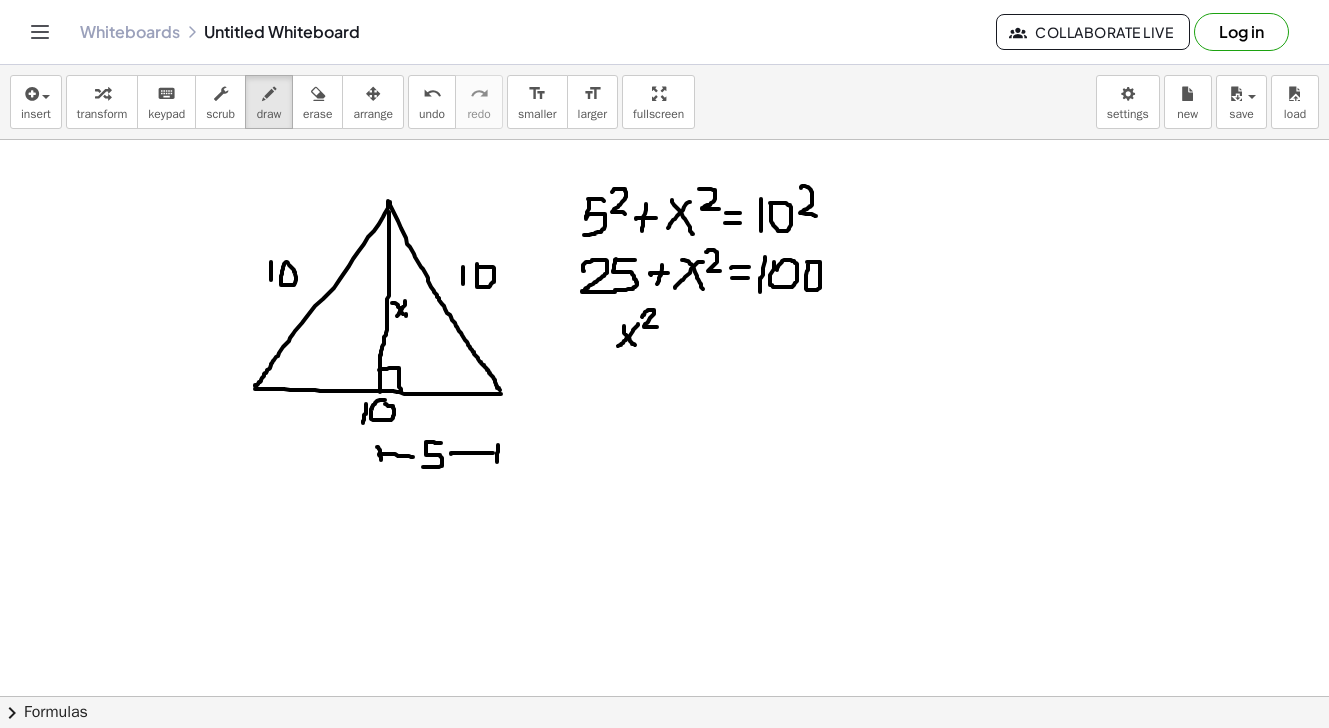 drag, startPoint x: 642, startPoint y: 317, endPoint x: 657, endPoint y: 327, distance: 18.027756 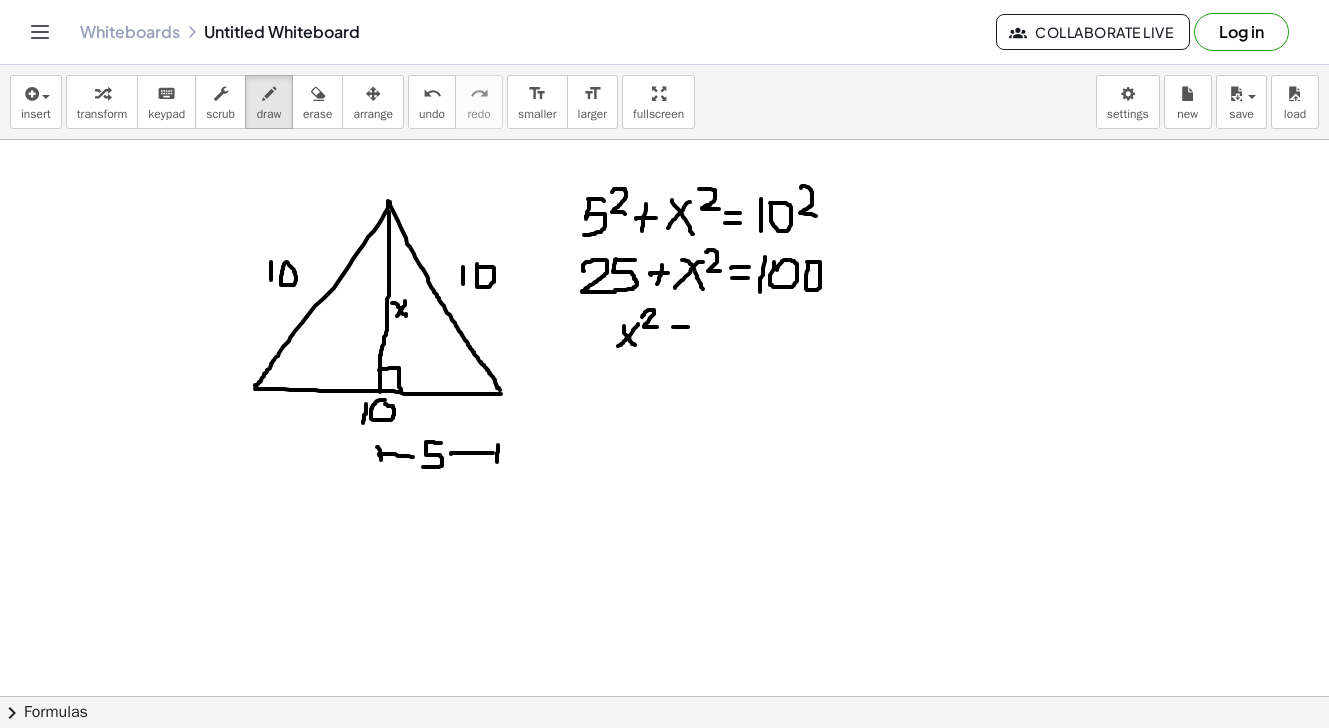 drag, startPoint x: 673, startPoint y: 327, endPoint x: 690, endPoint y: 326, distance: 17.029387 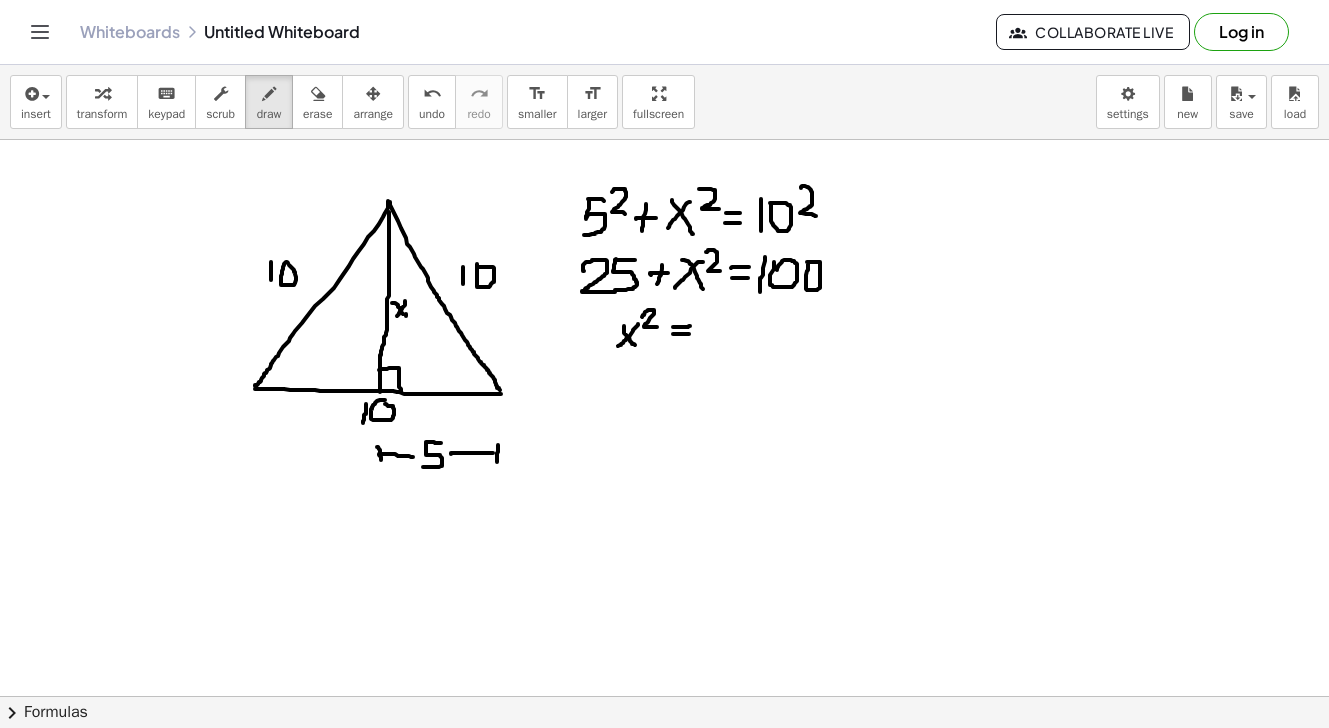 drag, startPoint x: 673, startPoint y: 334, endPoint x: 689, endPoint y: 334, distance: 16 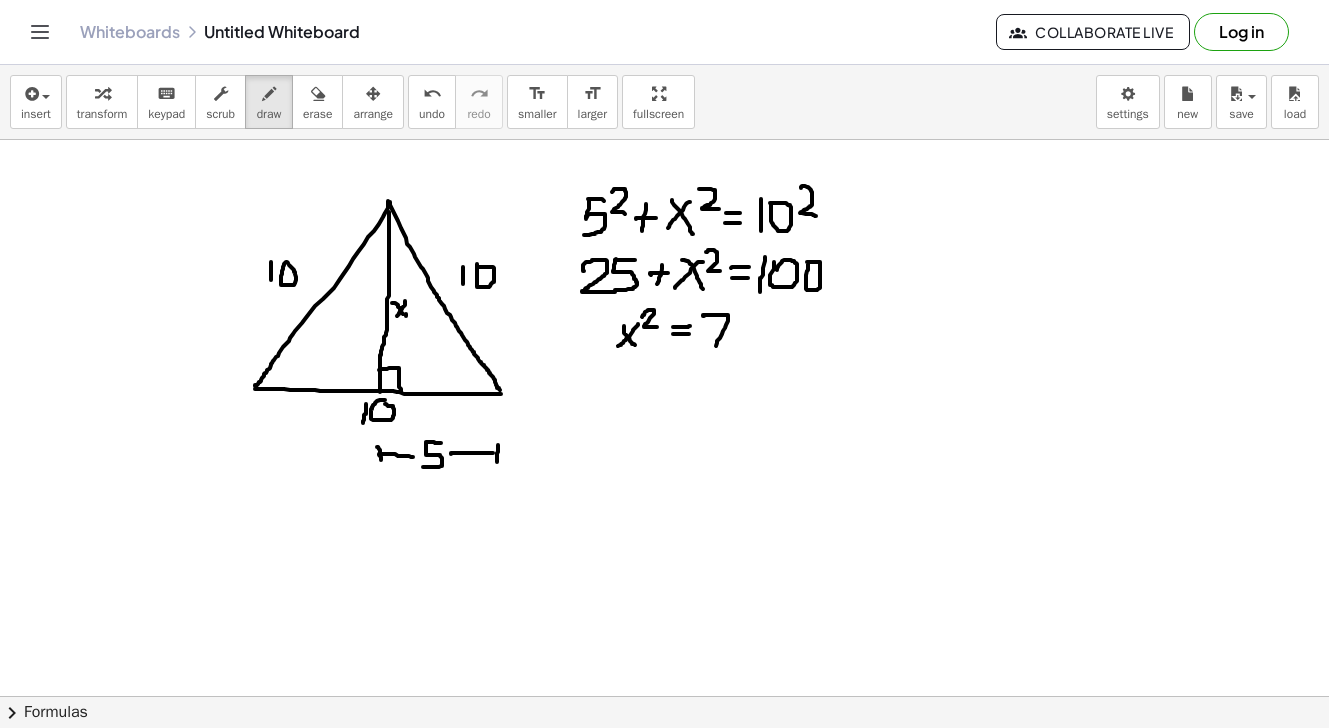 drag, startPoint x: 704, startPoint y: 316, endPoint x: 716, endPoint y: 346, distance: 32.31099 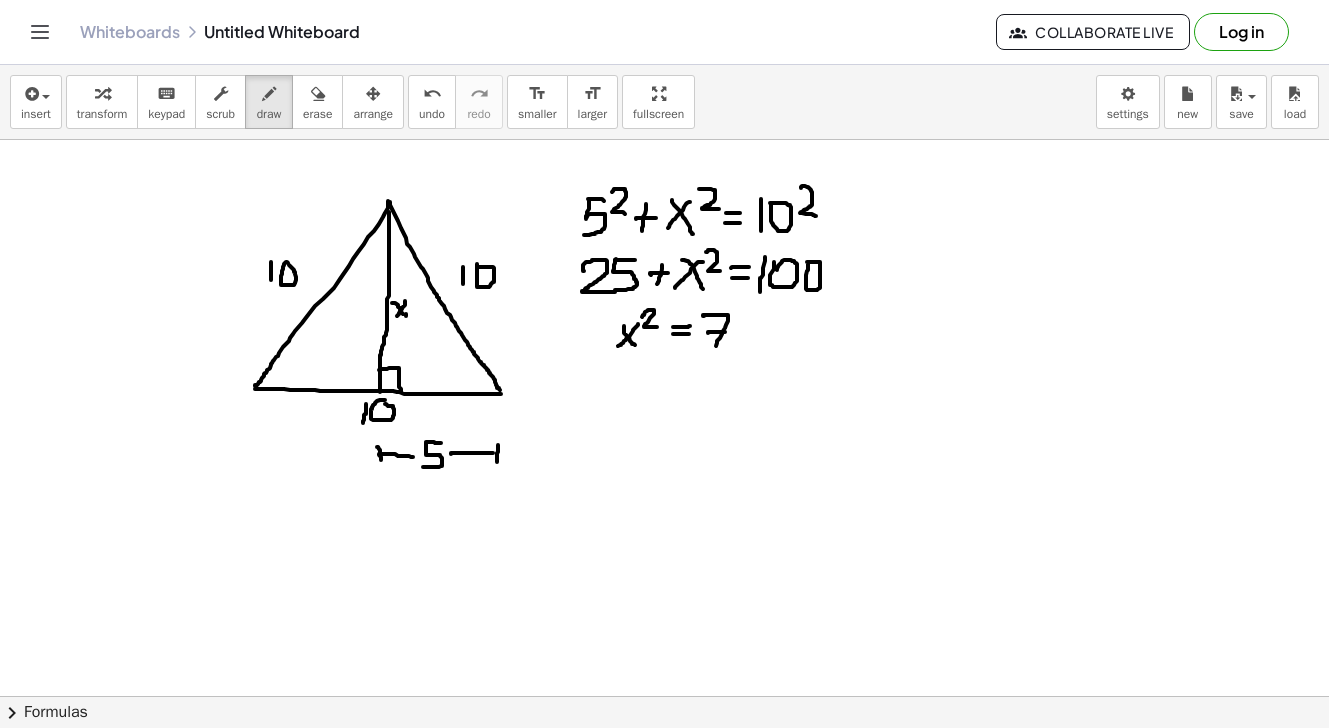 drag 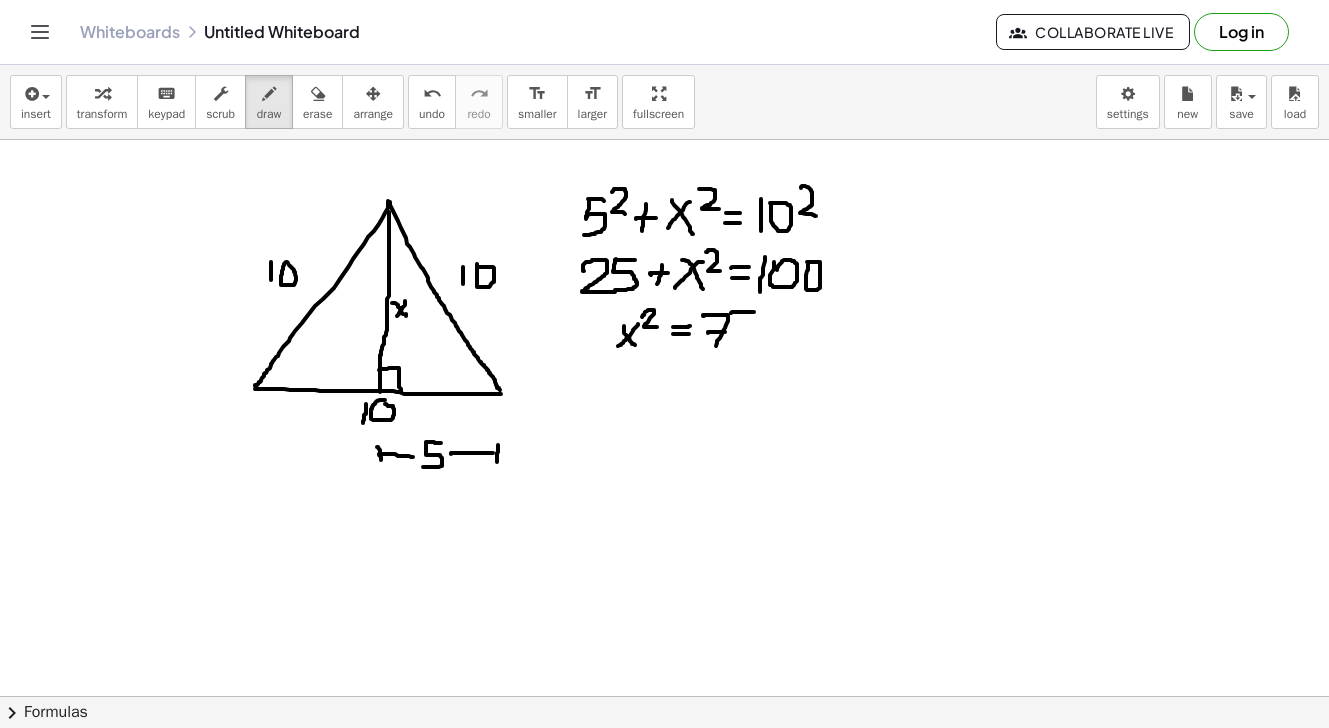 click at bounding box center [664, 761] 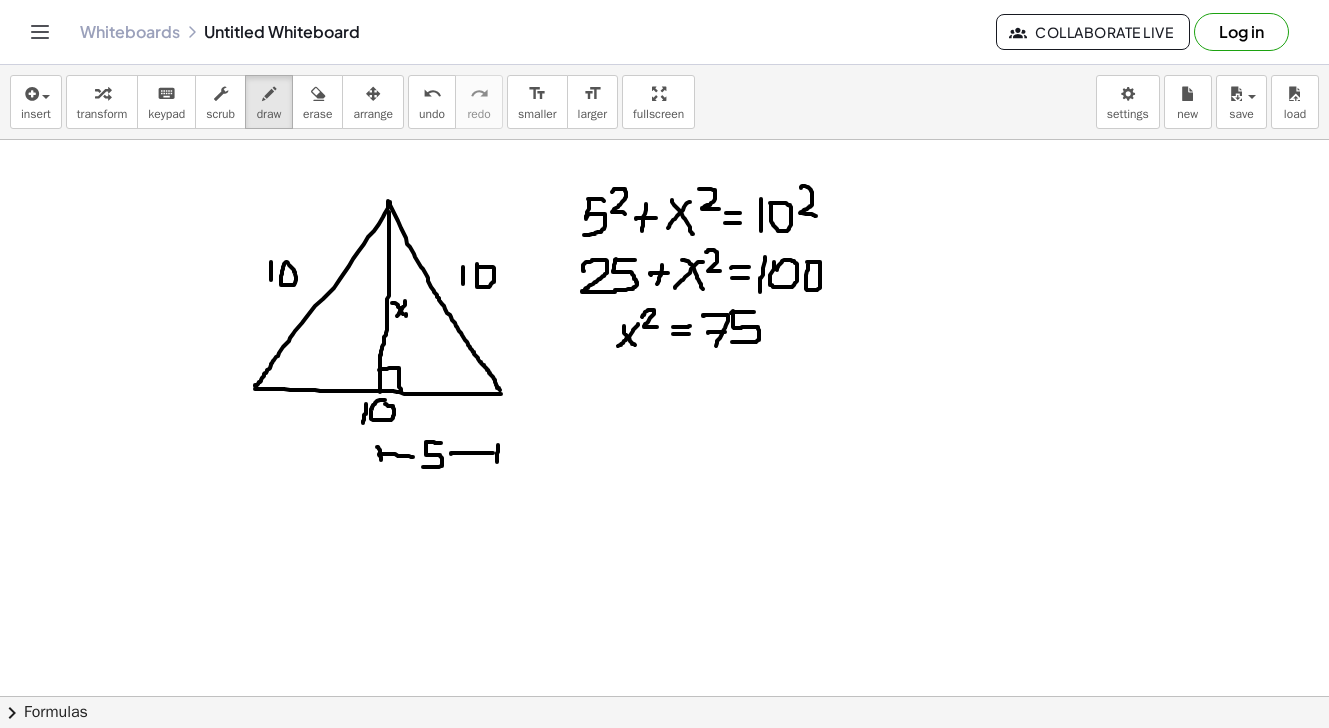 drag, startPoint x: 733, startPoint y: 311, endPoint x: 732, endPoint y: 342, distance: 31.016125 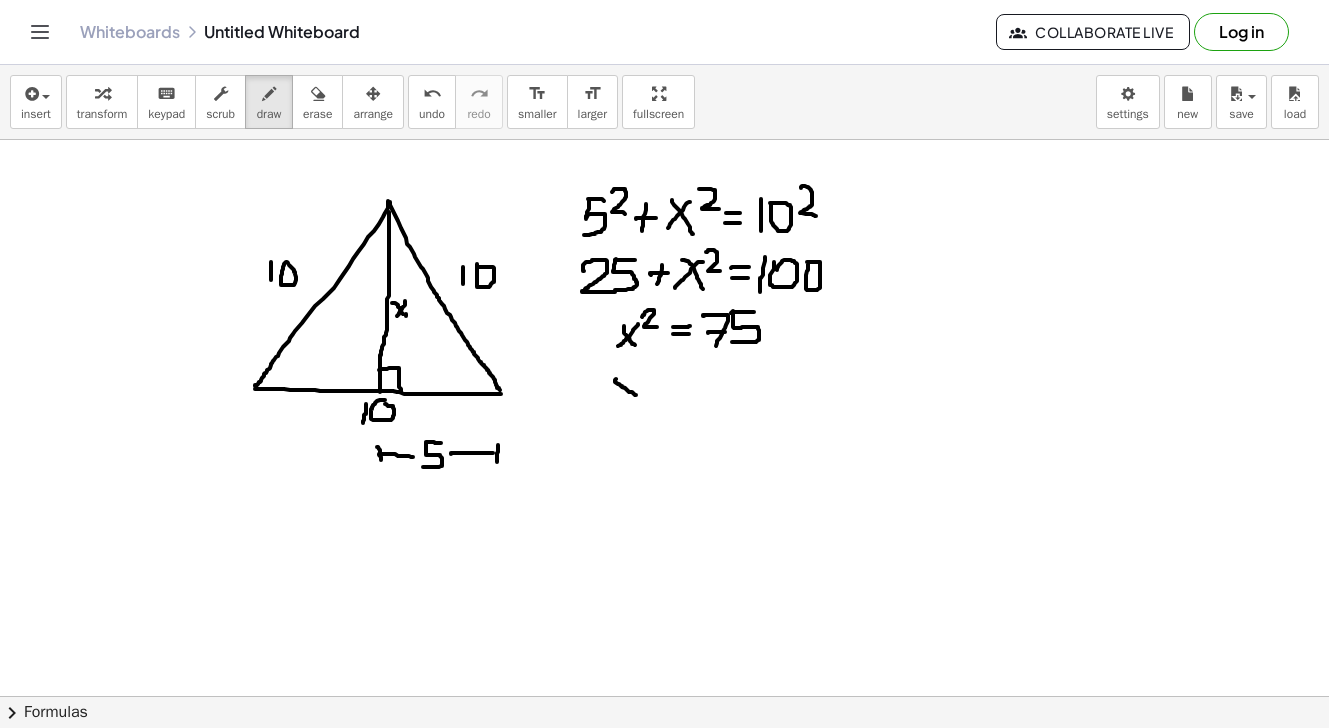 drag, startPoint x: 616, startPoint y: 379, endPoint x: 637, endPoint y: 396, distance: 27.018513 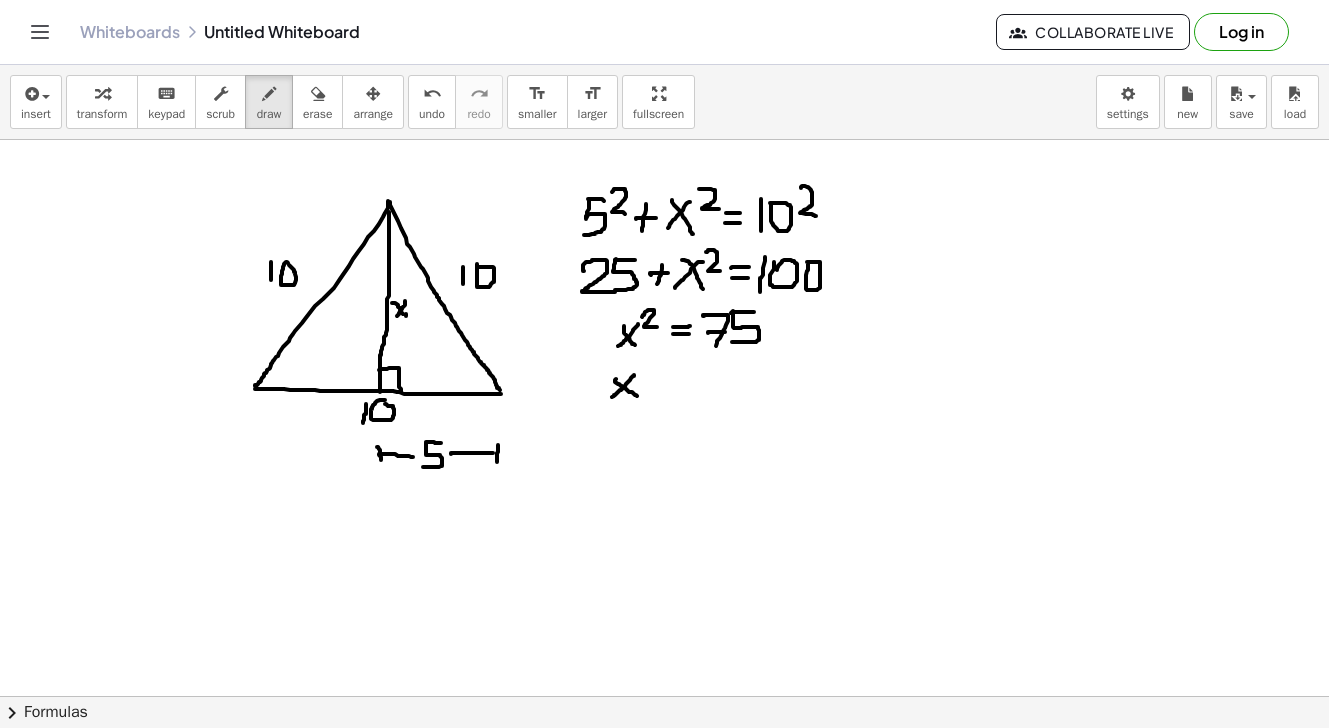drag, startPoint x: 634, startPoint y: 375, endPoint x: 612, endPoint y: 397, distance: 31.112698 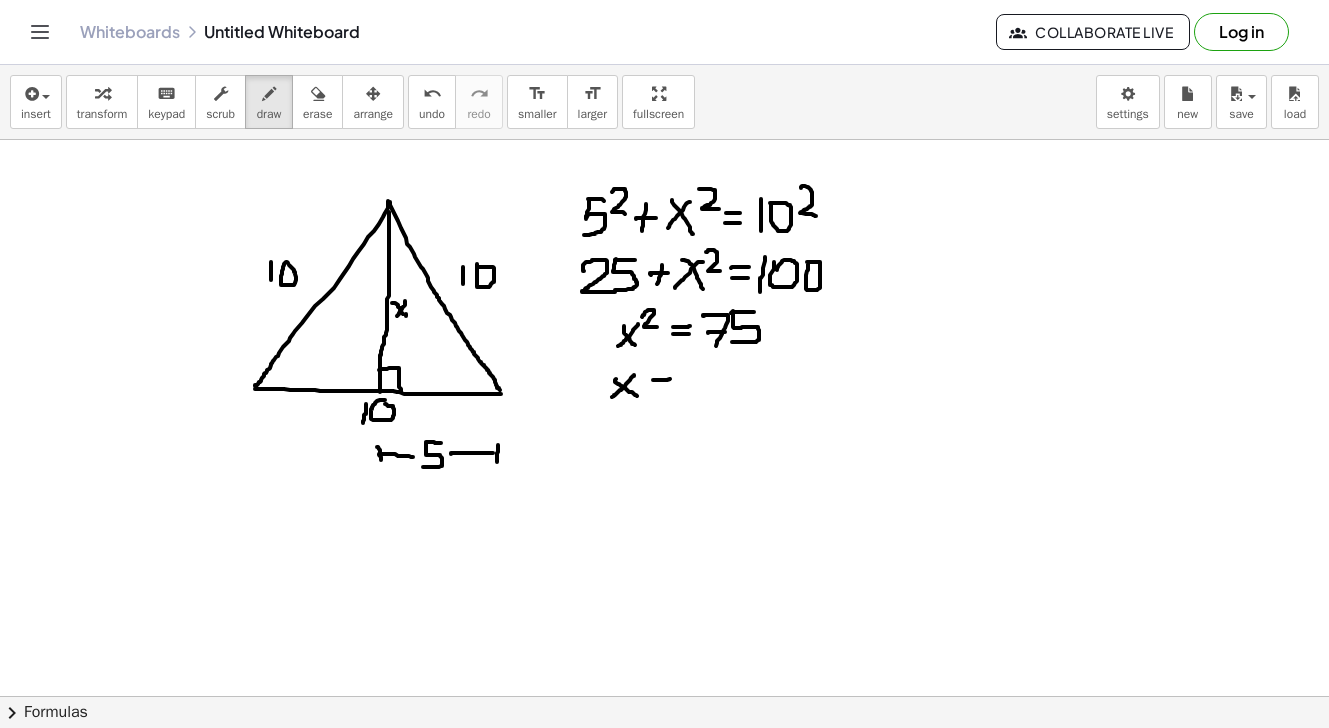drag, startPoint x: 653, startPoint y: 380, endPoint x: 670, endPoint y: 379, distance: 17.029387 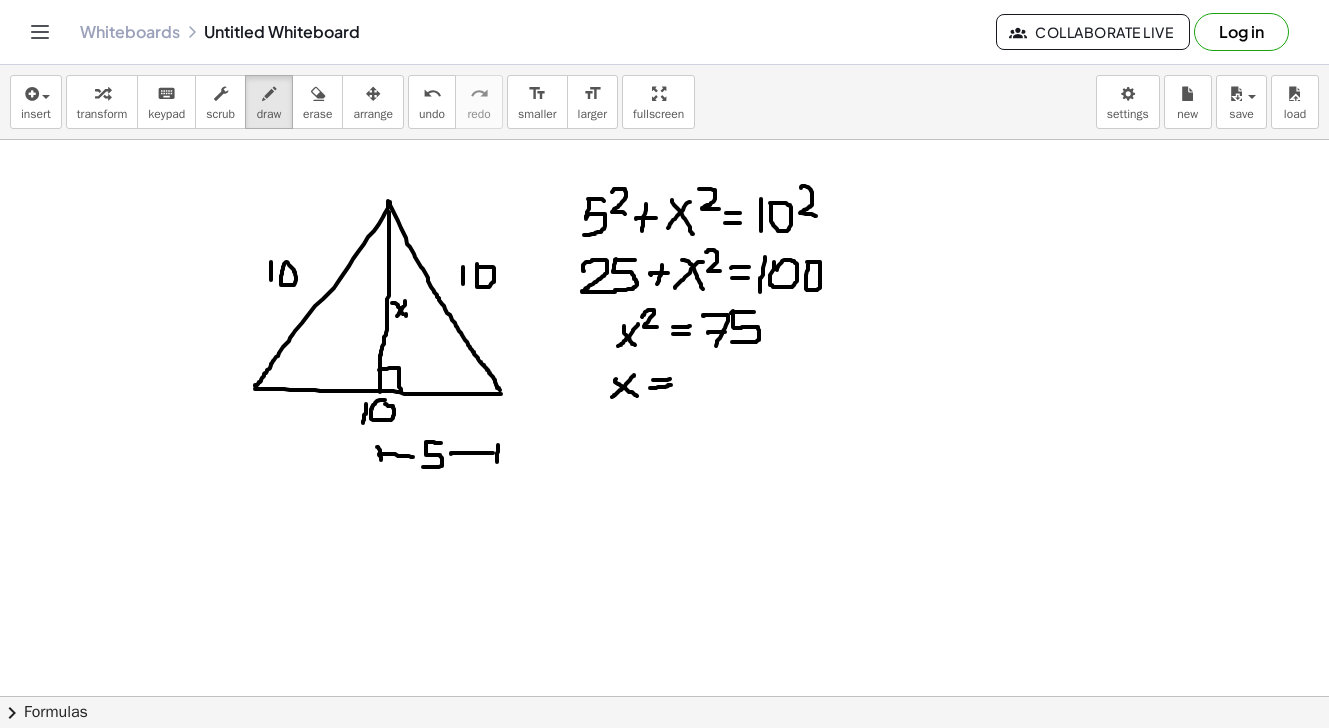 drag, startPoint x: 650, startPoint y: 388, endPoint x: 671, endPoint y: 385, distance: 21.213203 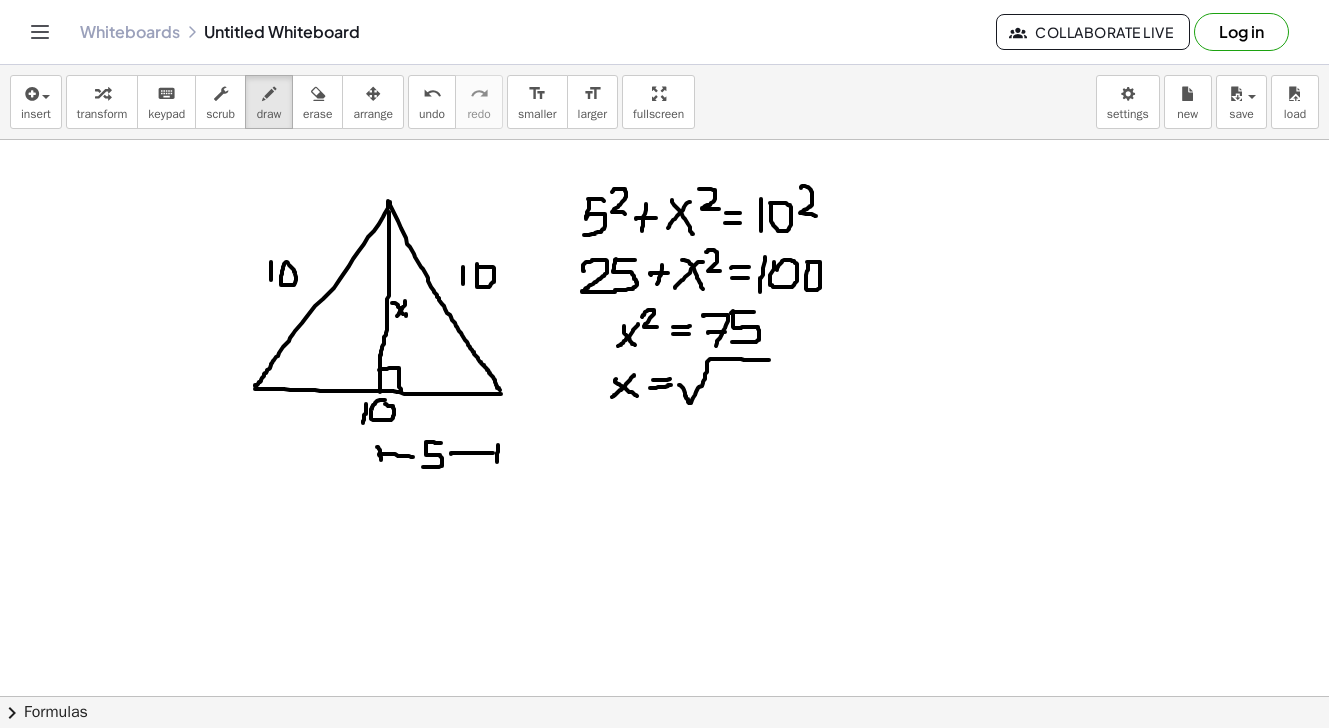 drag, startPoint x: 679, startPoint y: 385, endPoint x: 769, endPoint y: 360, distance: 93.40771 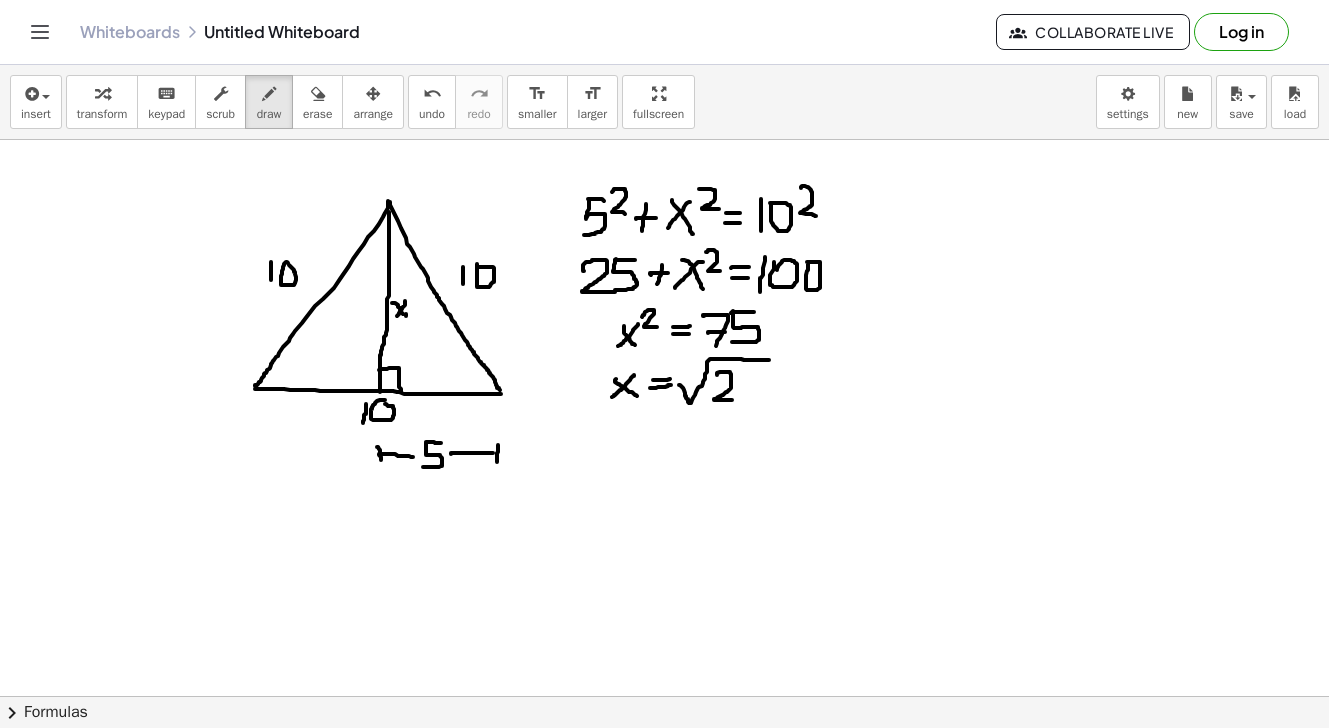 drag, startPoint x: 717, startPoint y: 375, endPoint x: 736, endPoint y: 399, distance: 30.610456 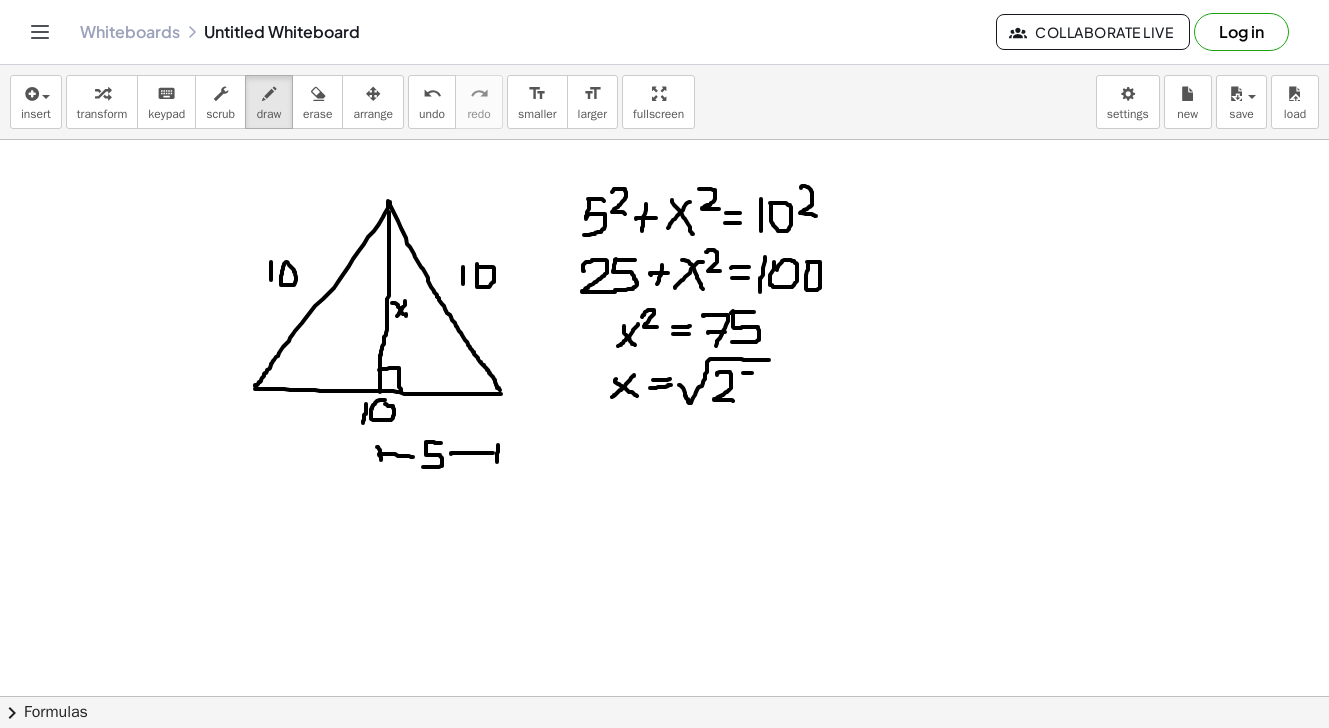 click at bounding box center [664, 761] 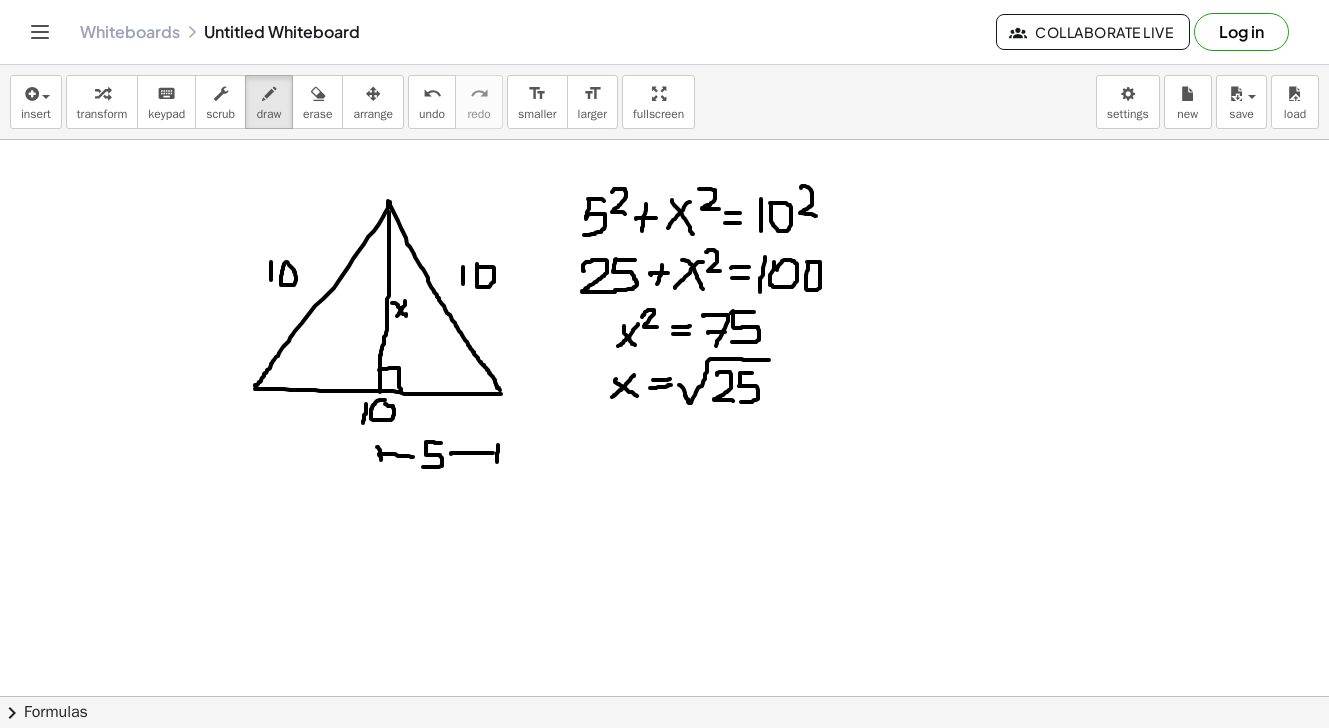 drag, startPoint x: 741, startPoint y: 373, endPoint x: 740, endPoint y: 402, distance: 29.017237 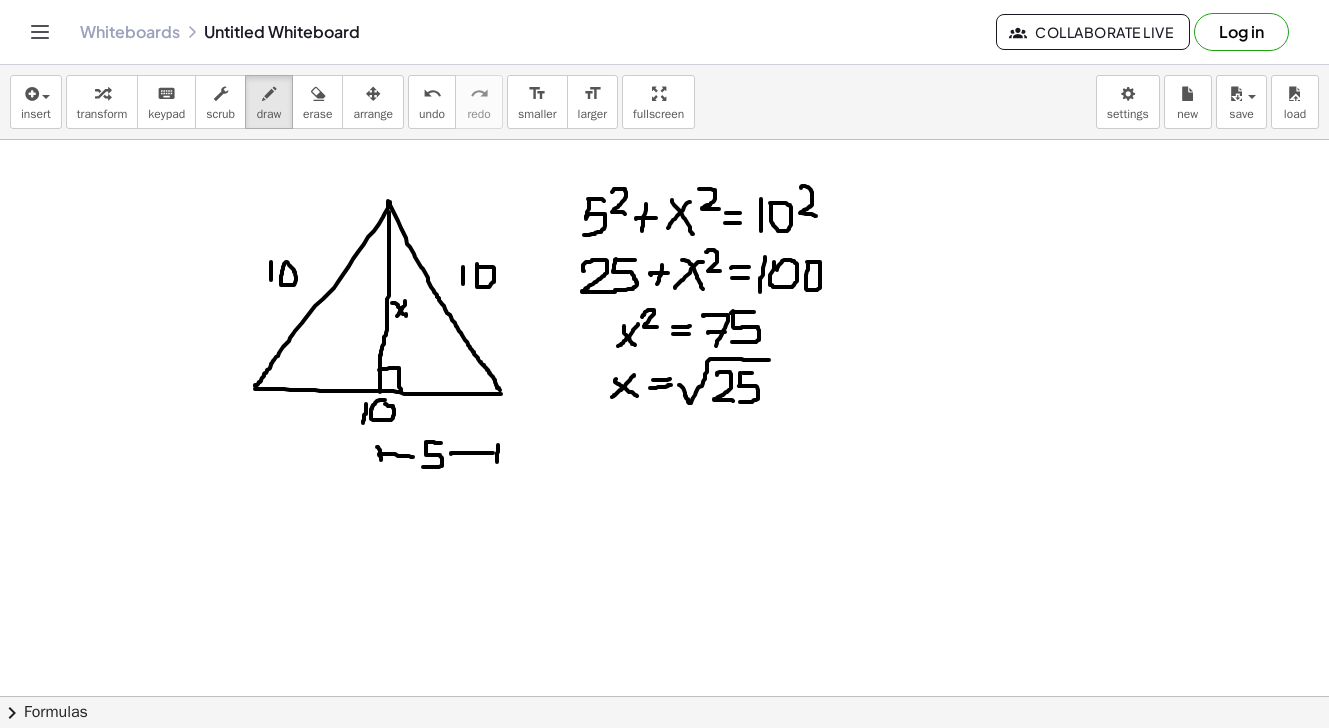 click at bounding box center [664, 761] 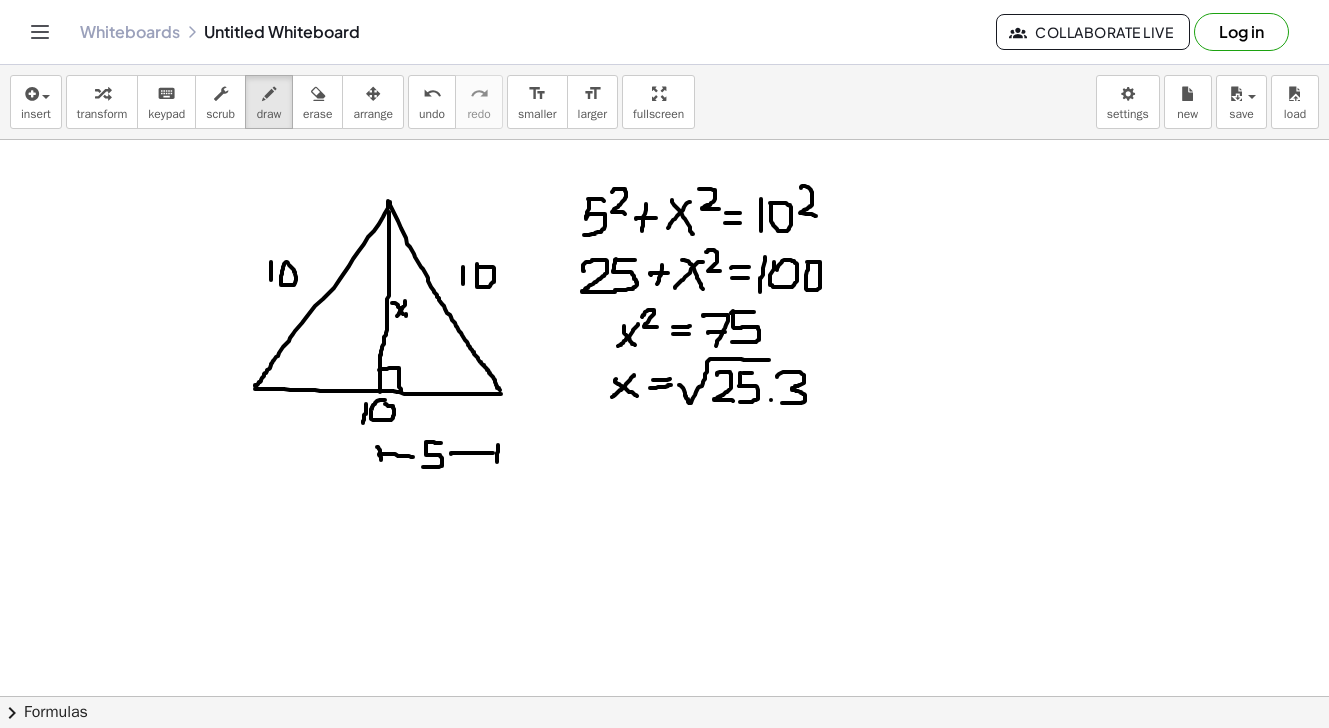 drag, startPoint x: 777, startPoint y: 377, endPoint x: 779, endPoint y: 403, distance: 26.076809 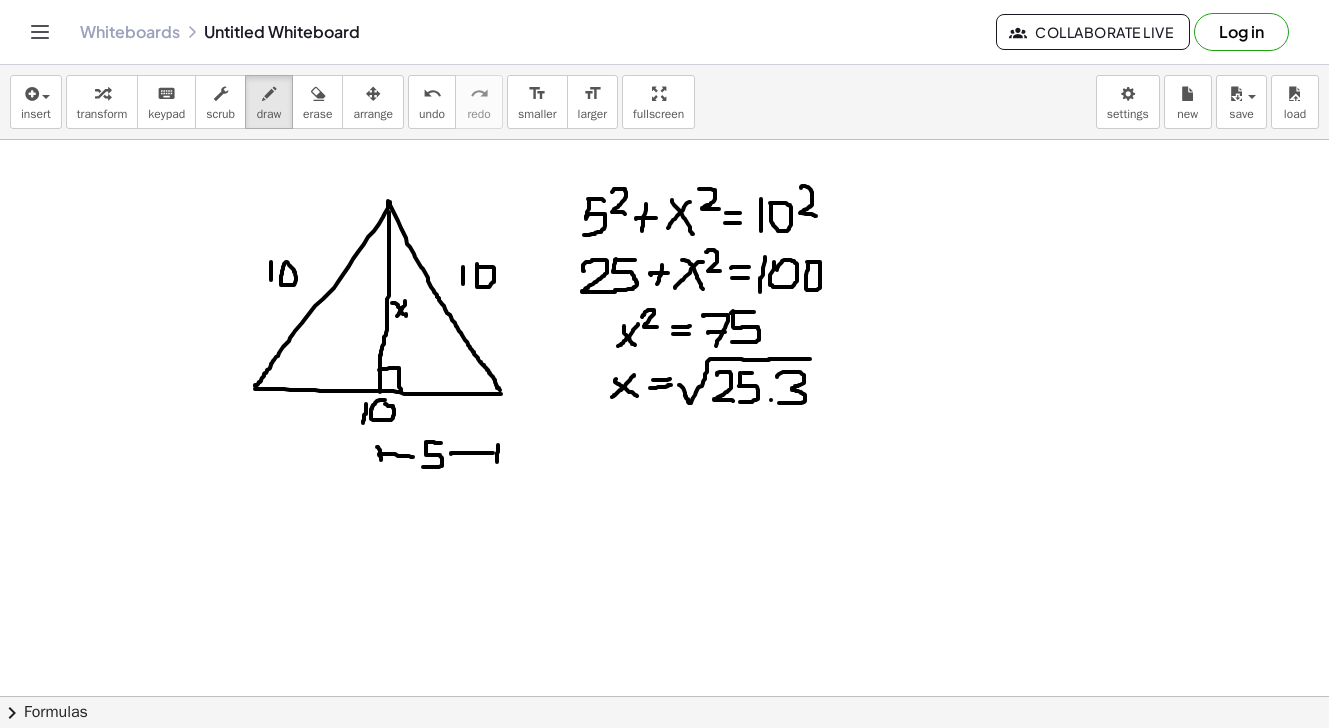 drag, startPoint x: 769, startPoint y: 359, endPoint x: 810, endPoint y: 359, distance: 41 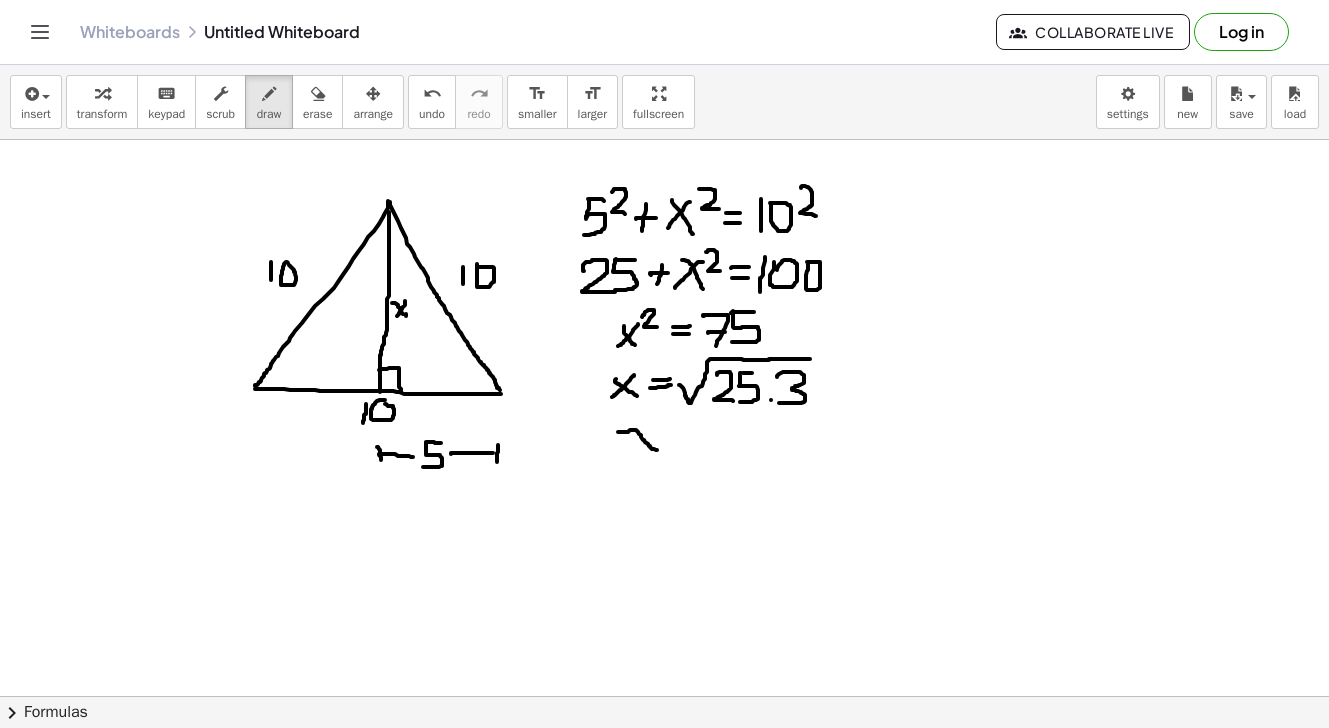 drag, startPoint x: 618, startPoint y: 432, endPoint x: 659, endPoint y: 451, distance: 45.188496 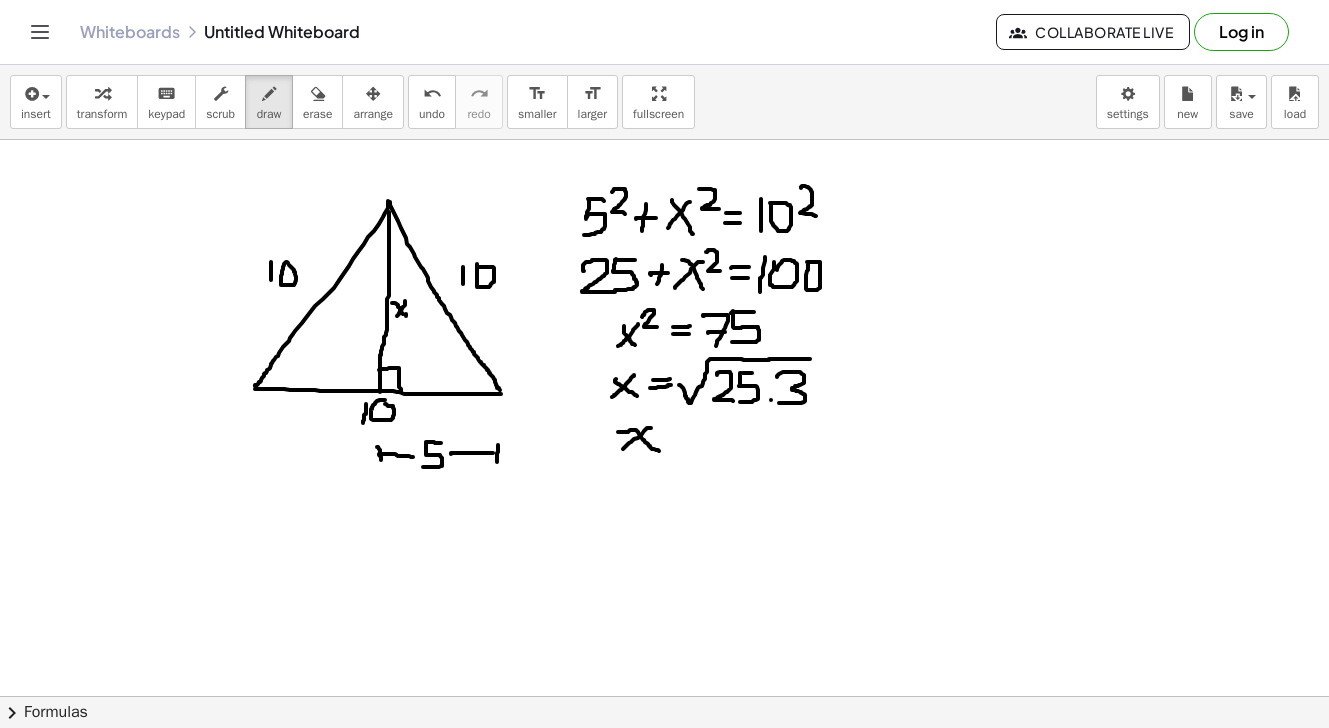 drag, startPoint x: 651, startPoint y: 428, endPoint x: 623, endPoint y: 449, distance: 35 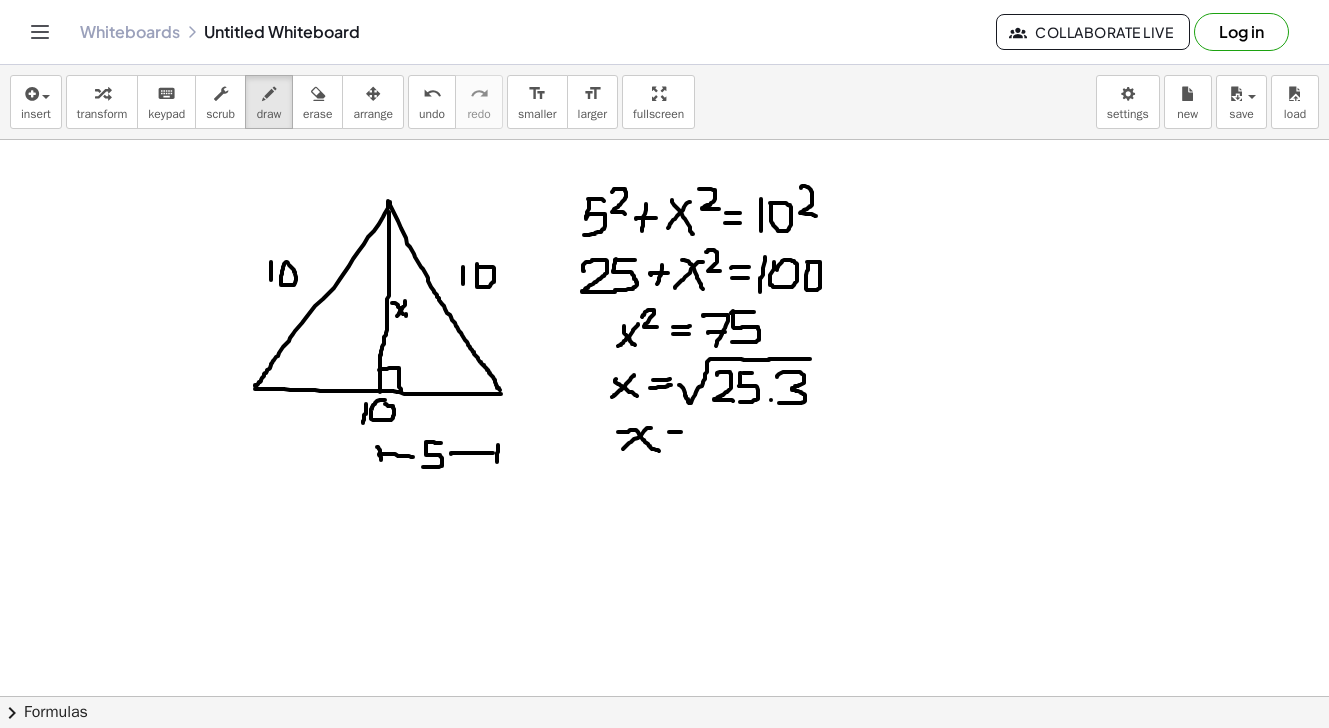 drag, startPoint x: 669, startPoint y: 432, endPoint x: 681, endPoint y: 432, distance: 12 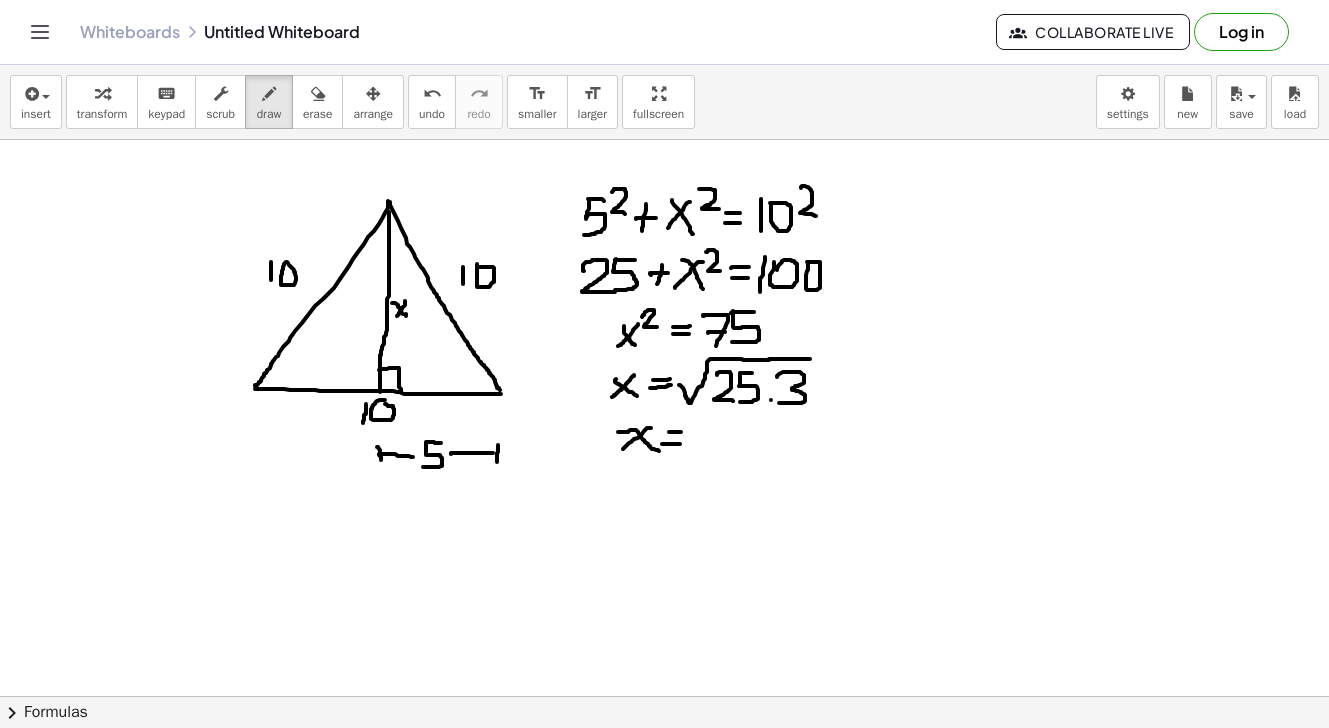 drag, startPoint x: 662, startPoint y: 444, endPoint x: 680, endPoint y: 444, distance: 18 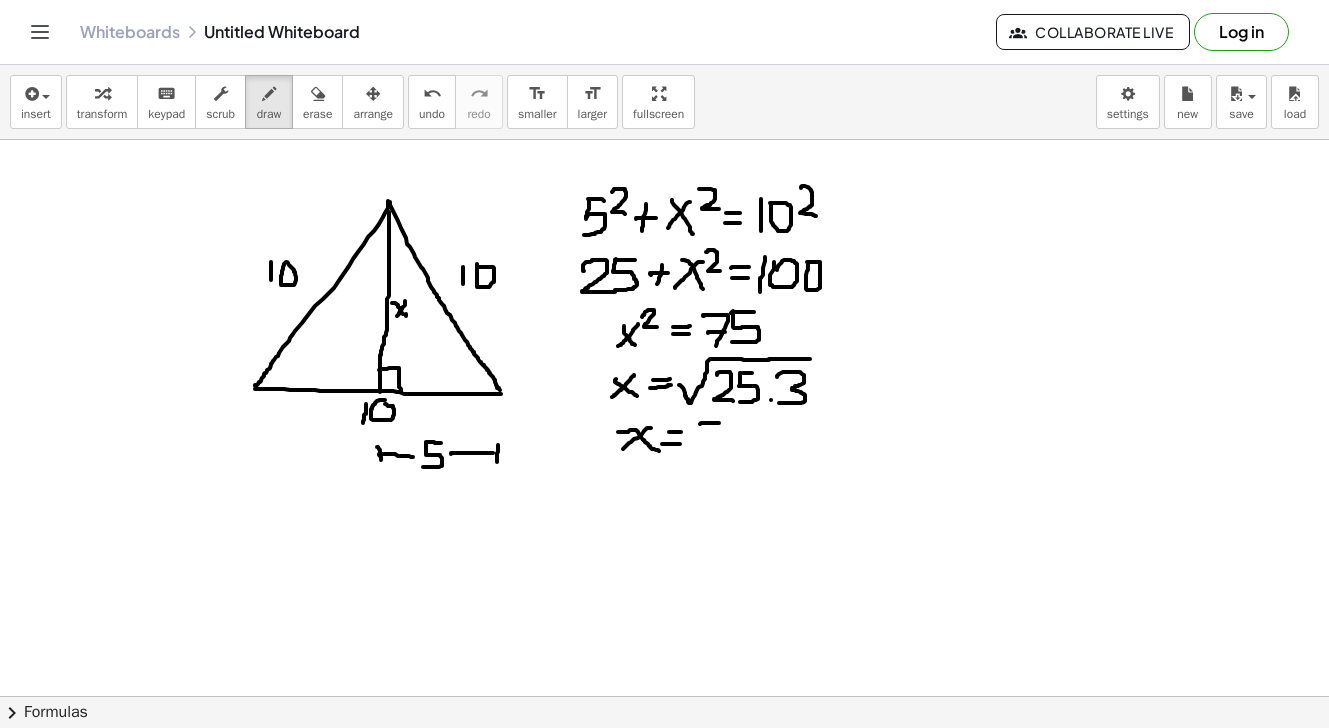 drag, startPoint x: 700, startPoint y: 424, endPoint x: 720, endPoint y: 423, distance: 20.024984 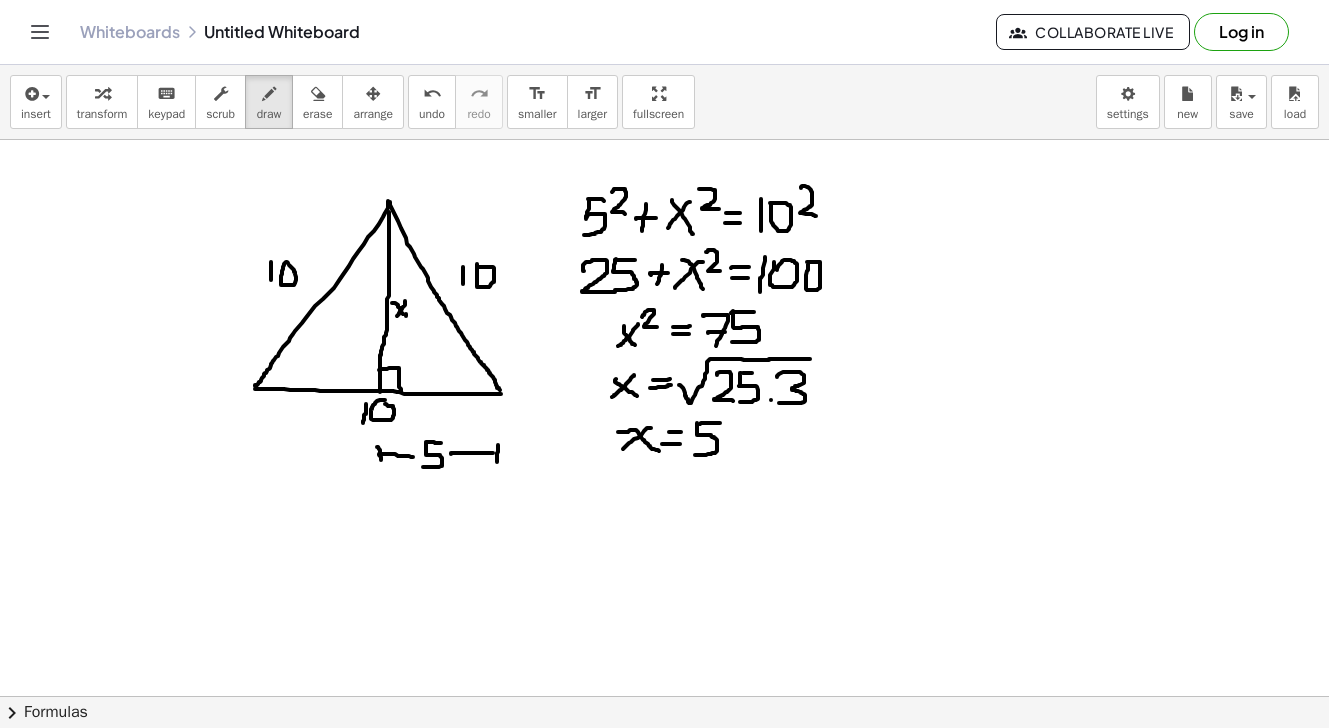 drag, startPoint x: 697, startPoint y: 423, endPoint x: 693, endPoint y: 455, distance: 32.24903 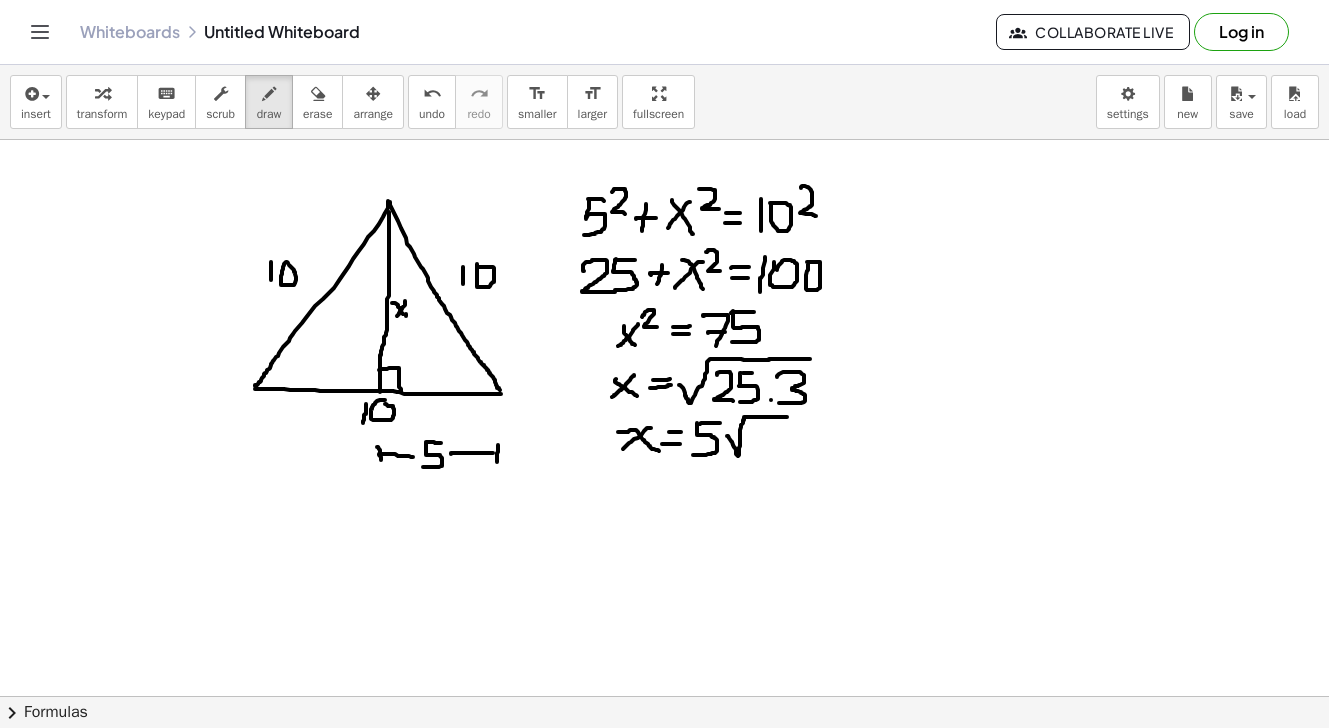 drag, startPoint x: 727, startPoint y: 436, endPoint x: 787, endPoint y: 417, distance: 62.936478 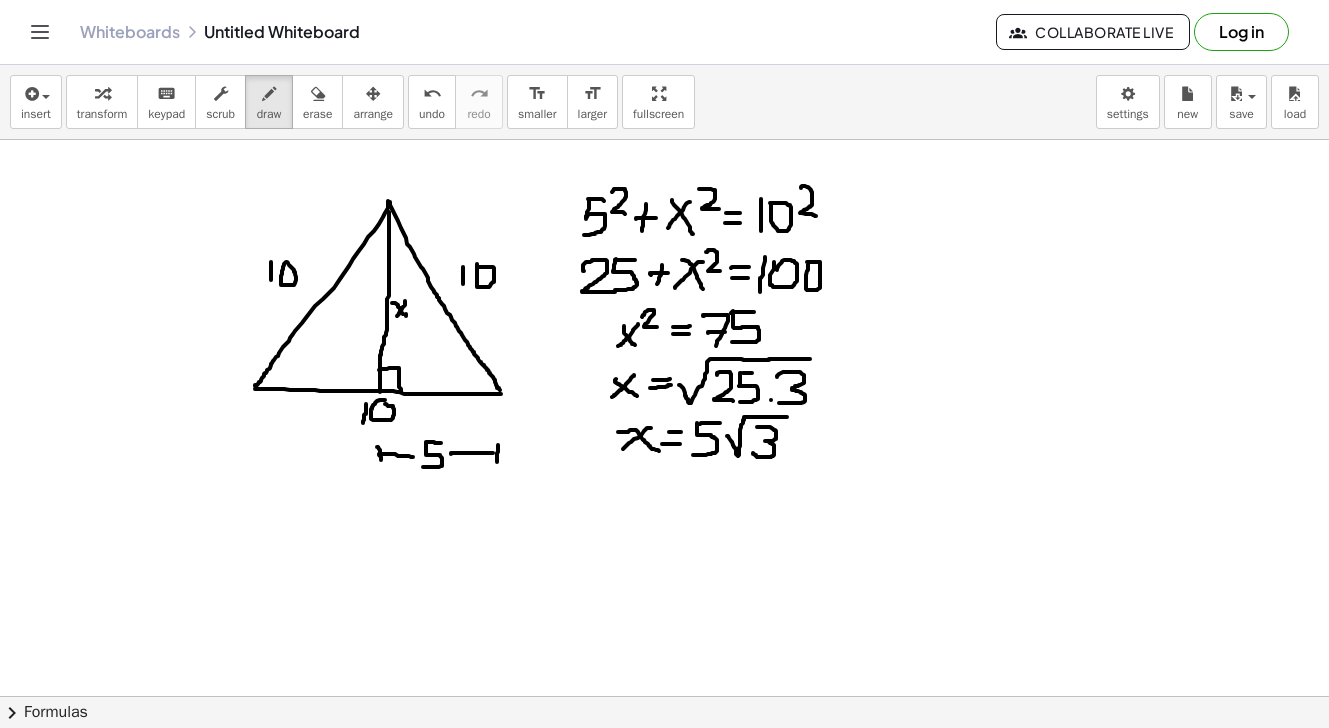 drag, startPoint x: 757, startPoint y: 427, endPoint x: 753, endPoint y: 453, distance: 26.305893 